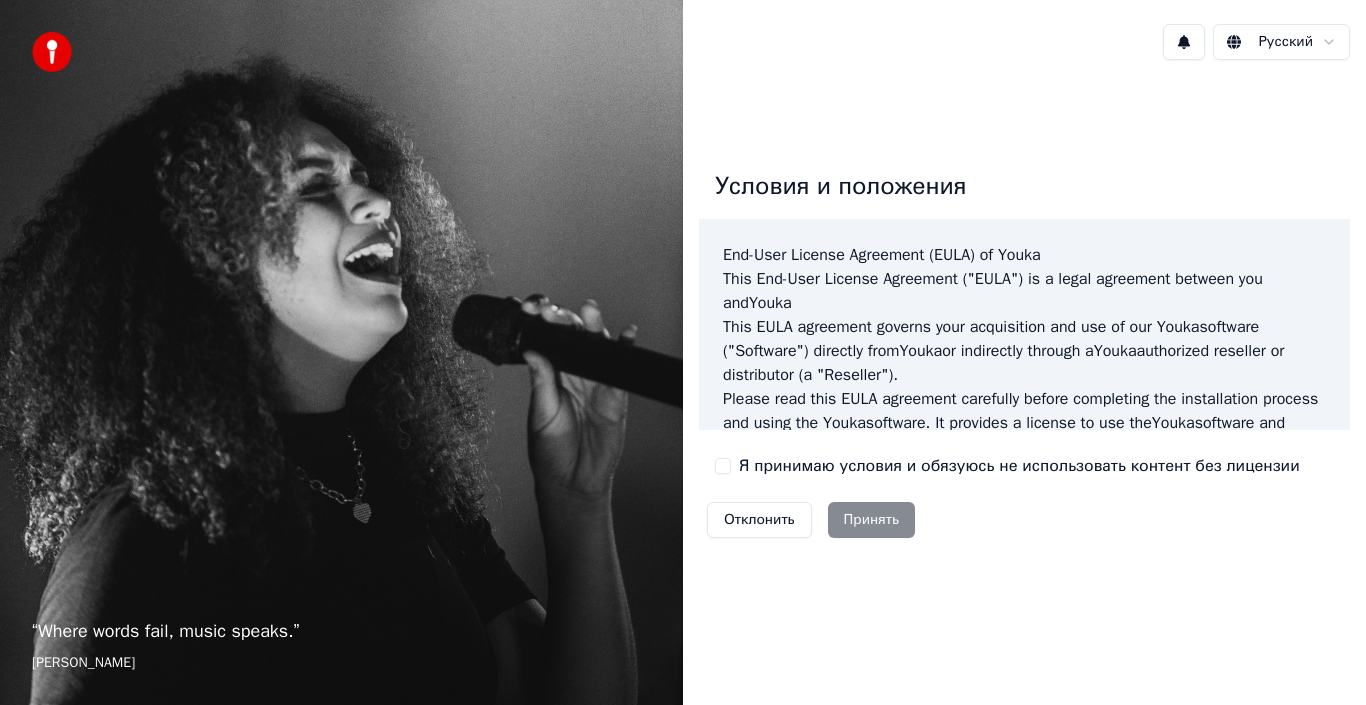 scroll, scrollTop: 0, scrollLeft: 0, axis: both 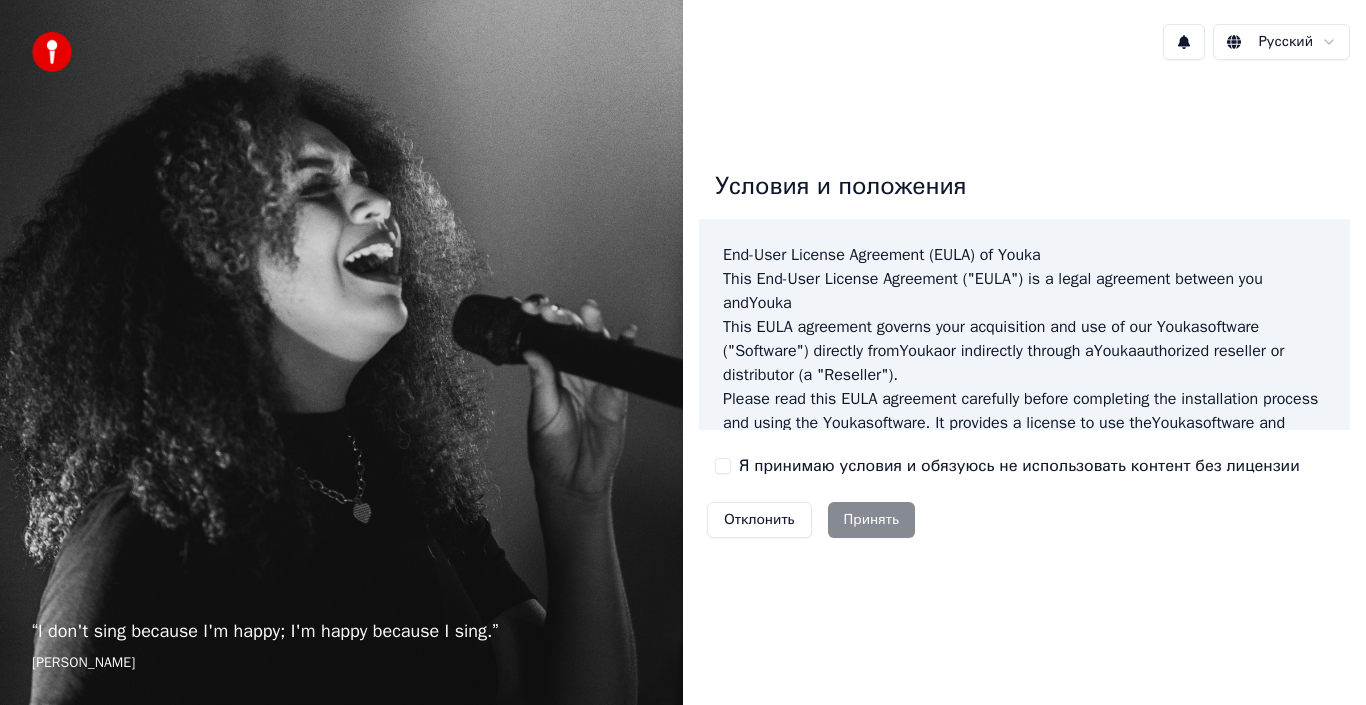 click on "Я принимаю условия и обязуюсь не использовать контент без лицензии" at bounding box center (1007, 466) 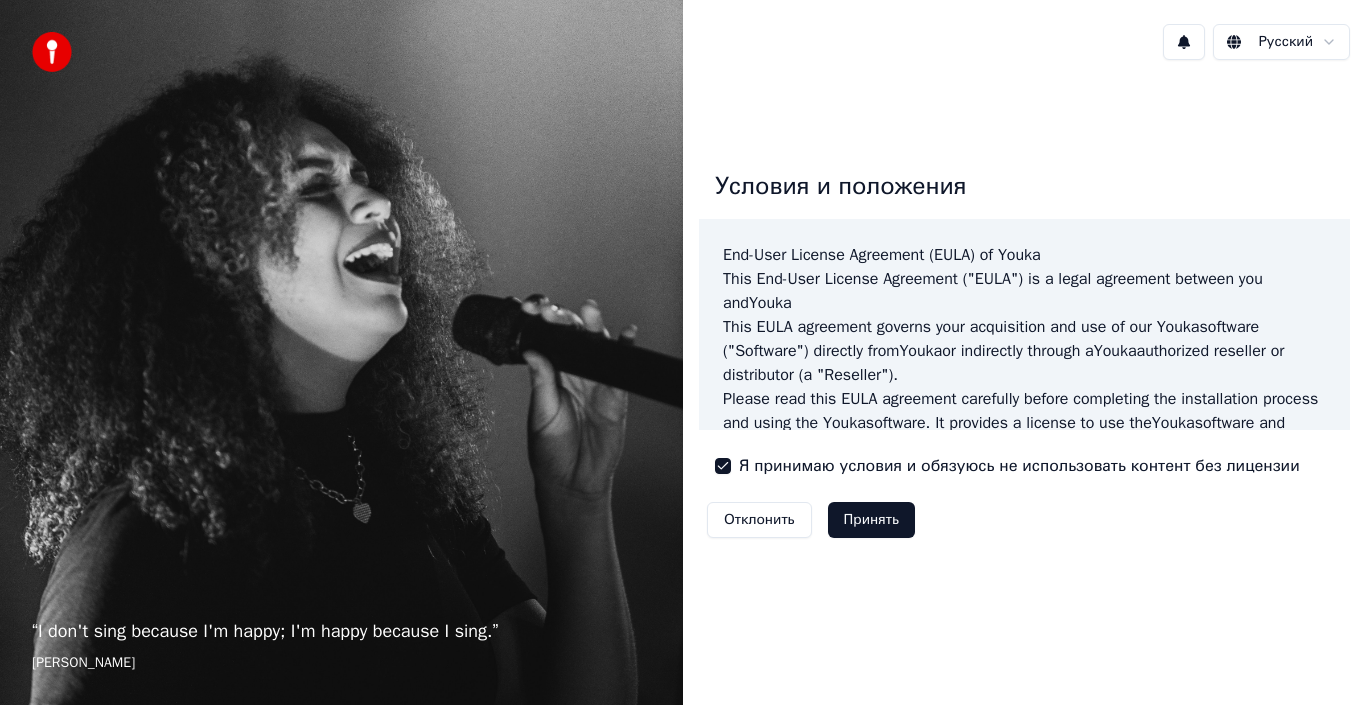 click on "Принять" at bounding box center [871, 520] 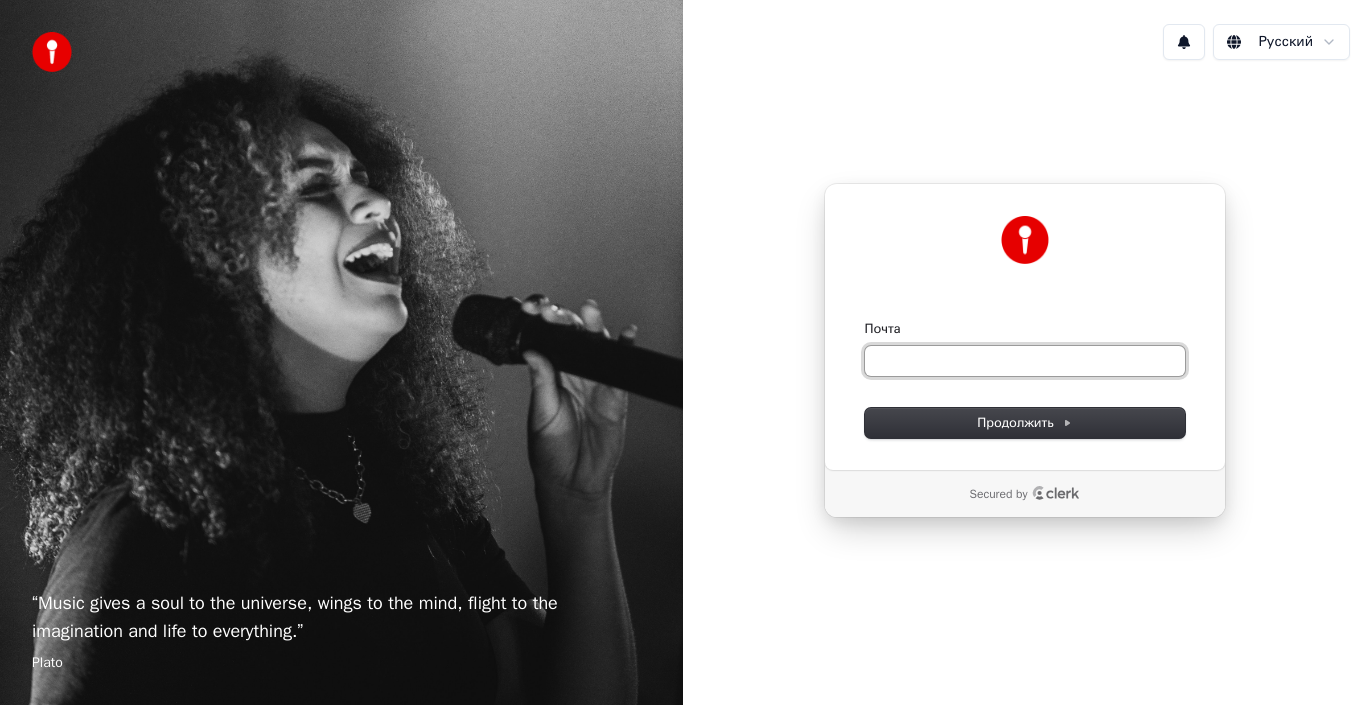 click on "Почта" at bounding box center (1025, 361) 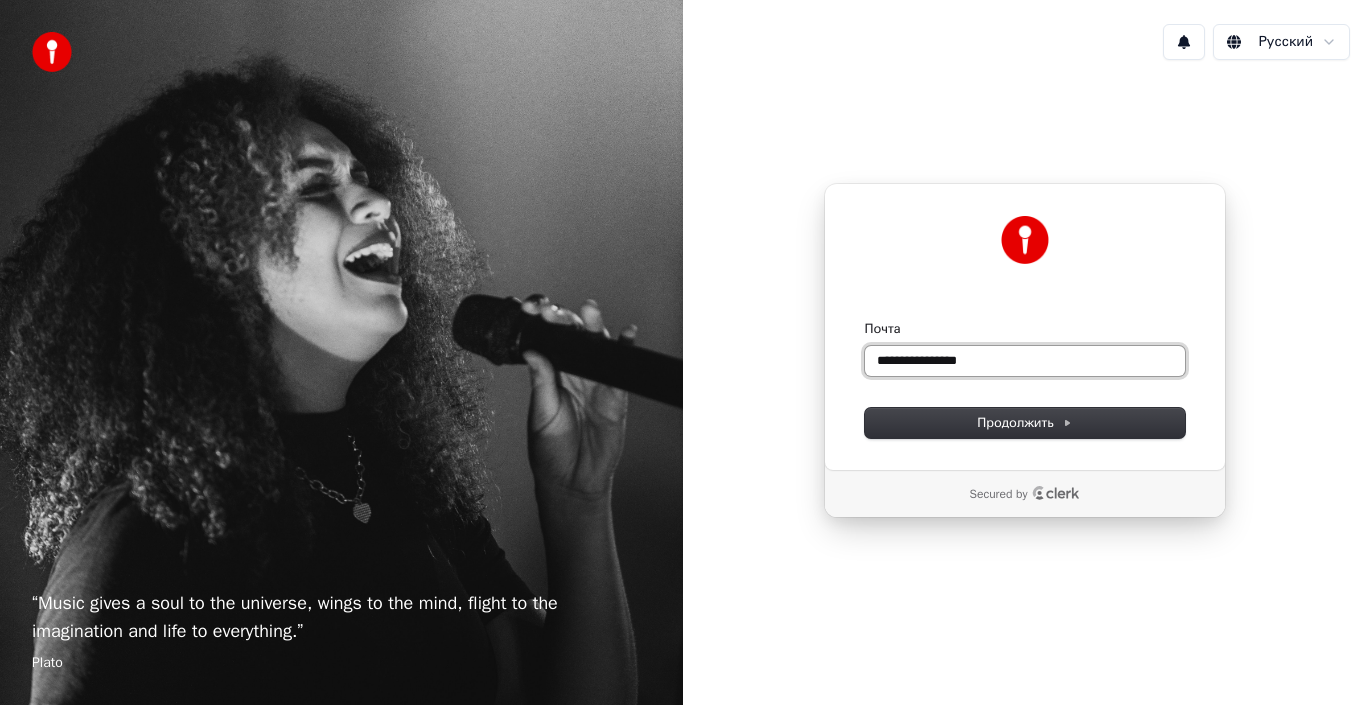 click on "**********" at bounding box center (1025, 361) 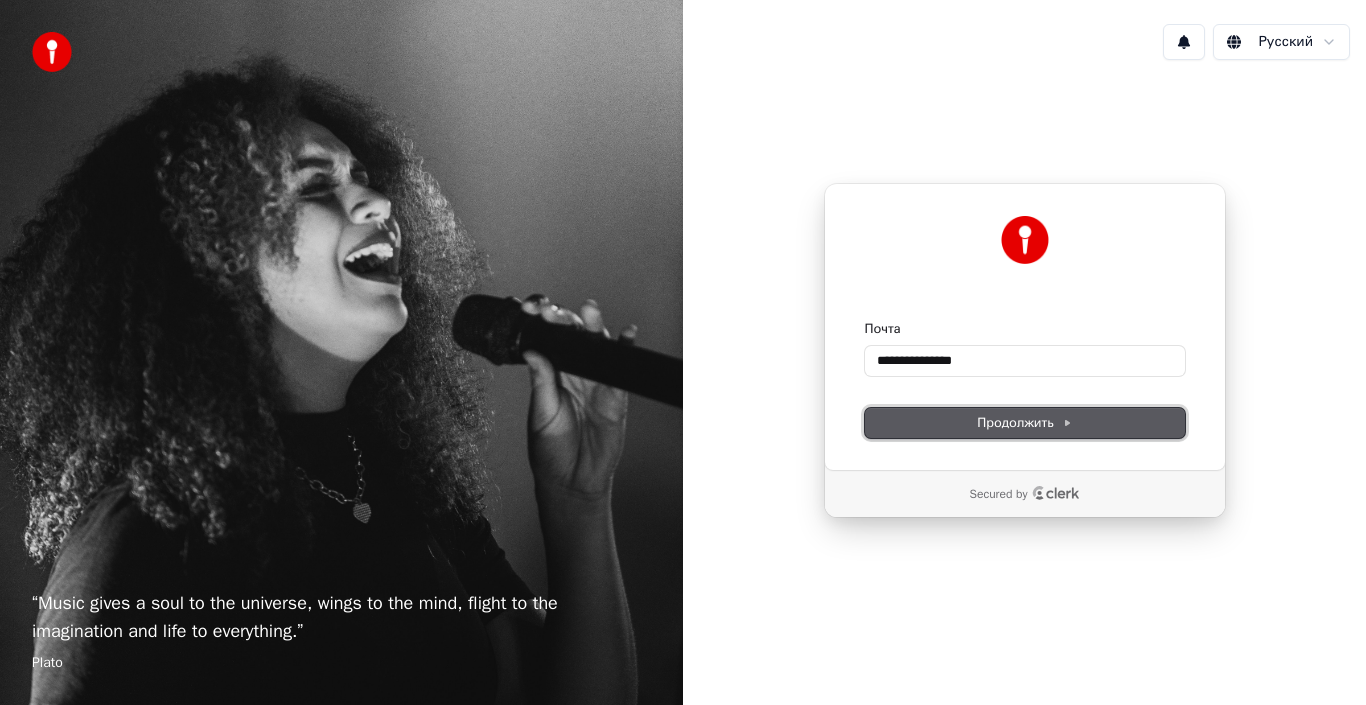 click on "Продолжить" at bounding box center (1024, 423) 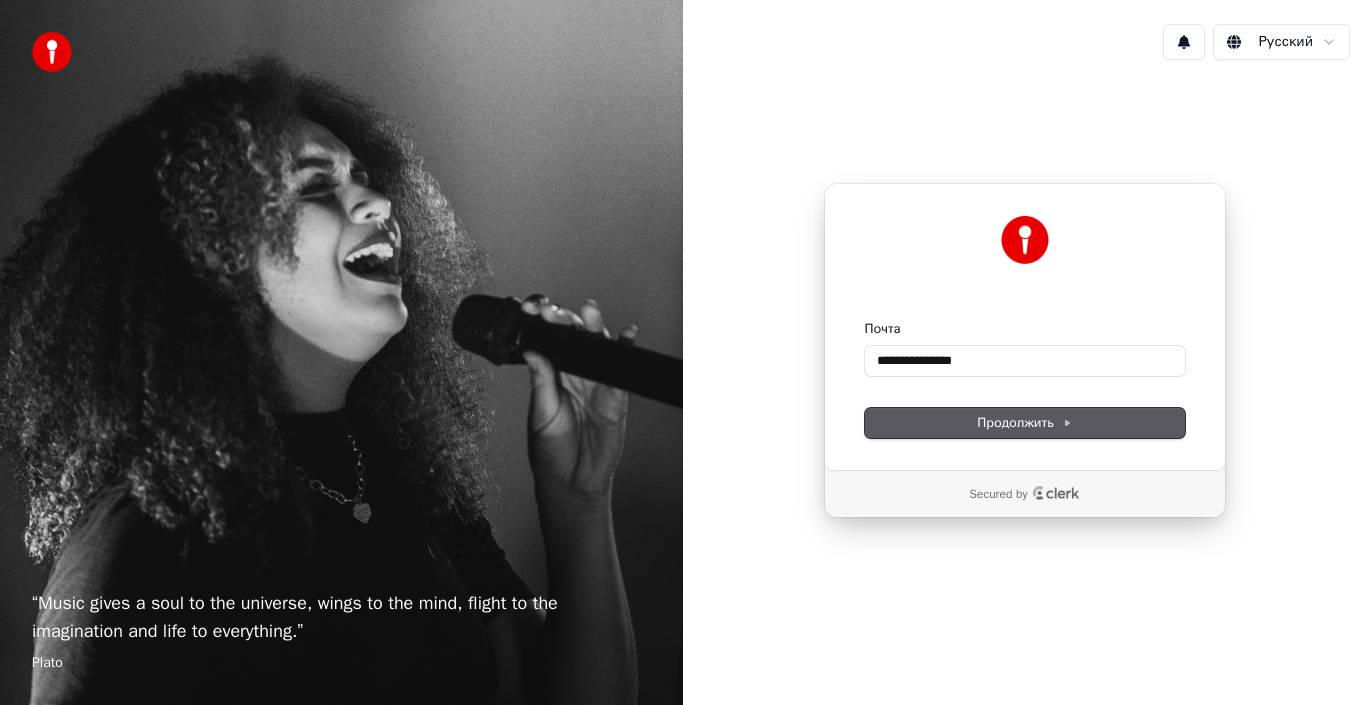 type on "**********" 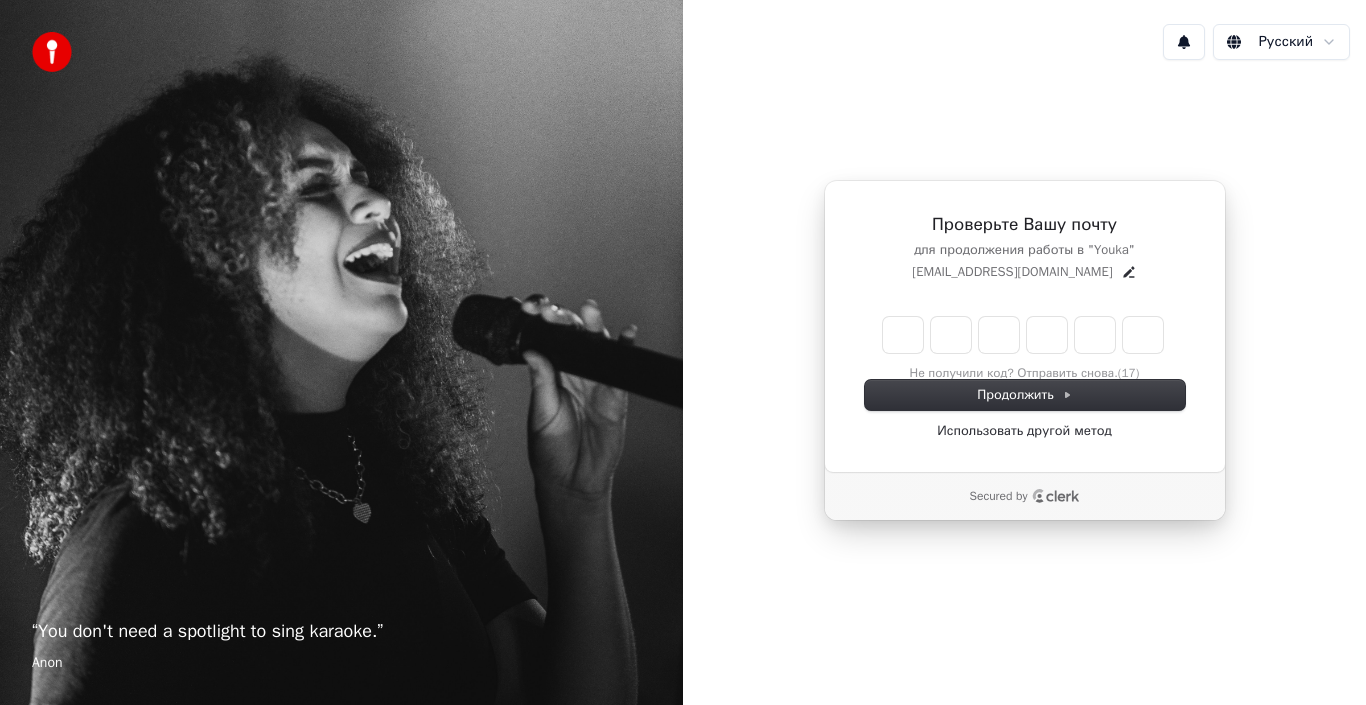 type on "*" 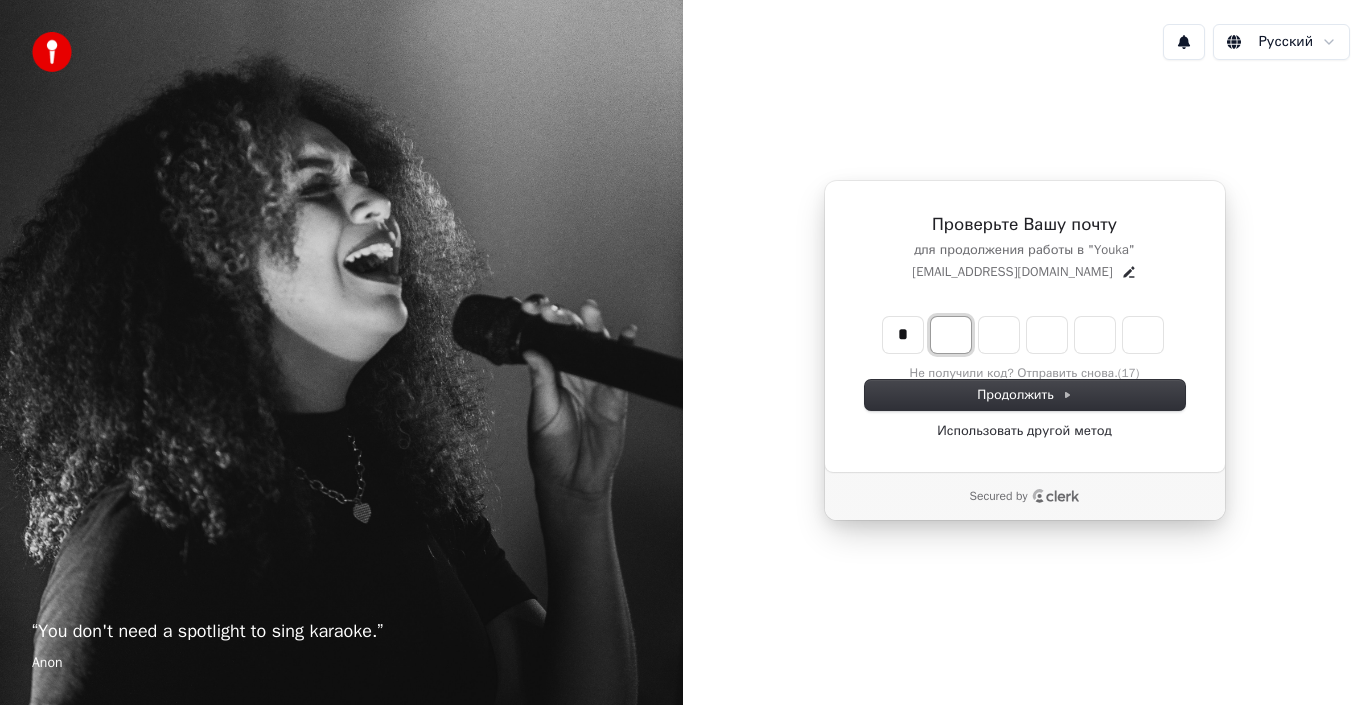 type on "*" 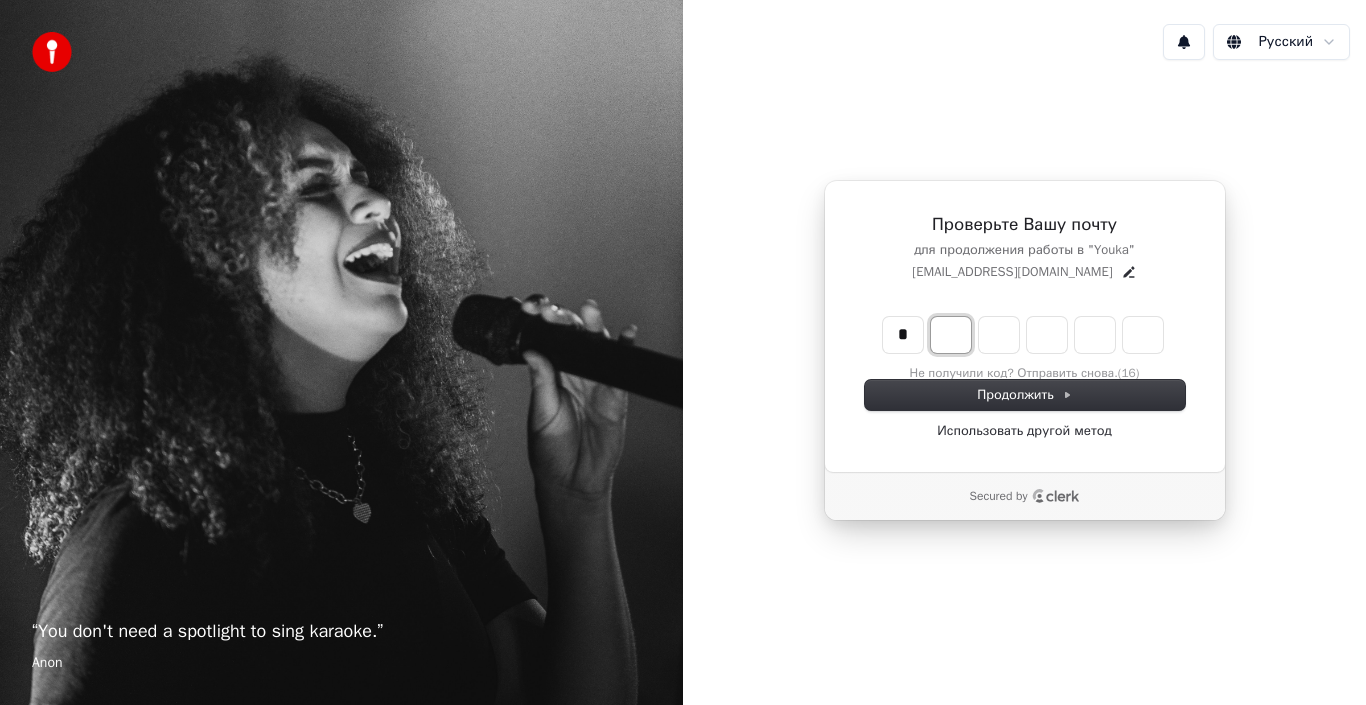 type on "*" 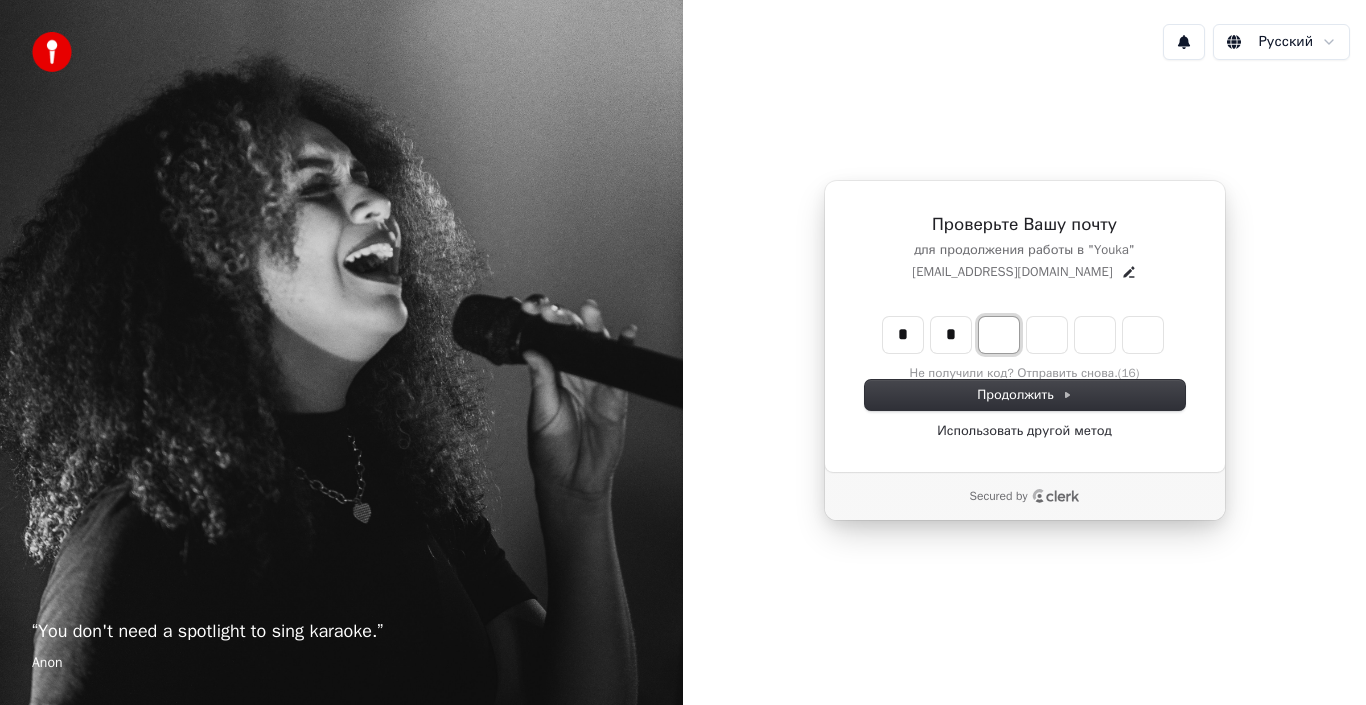 type on "**" 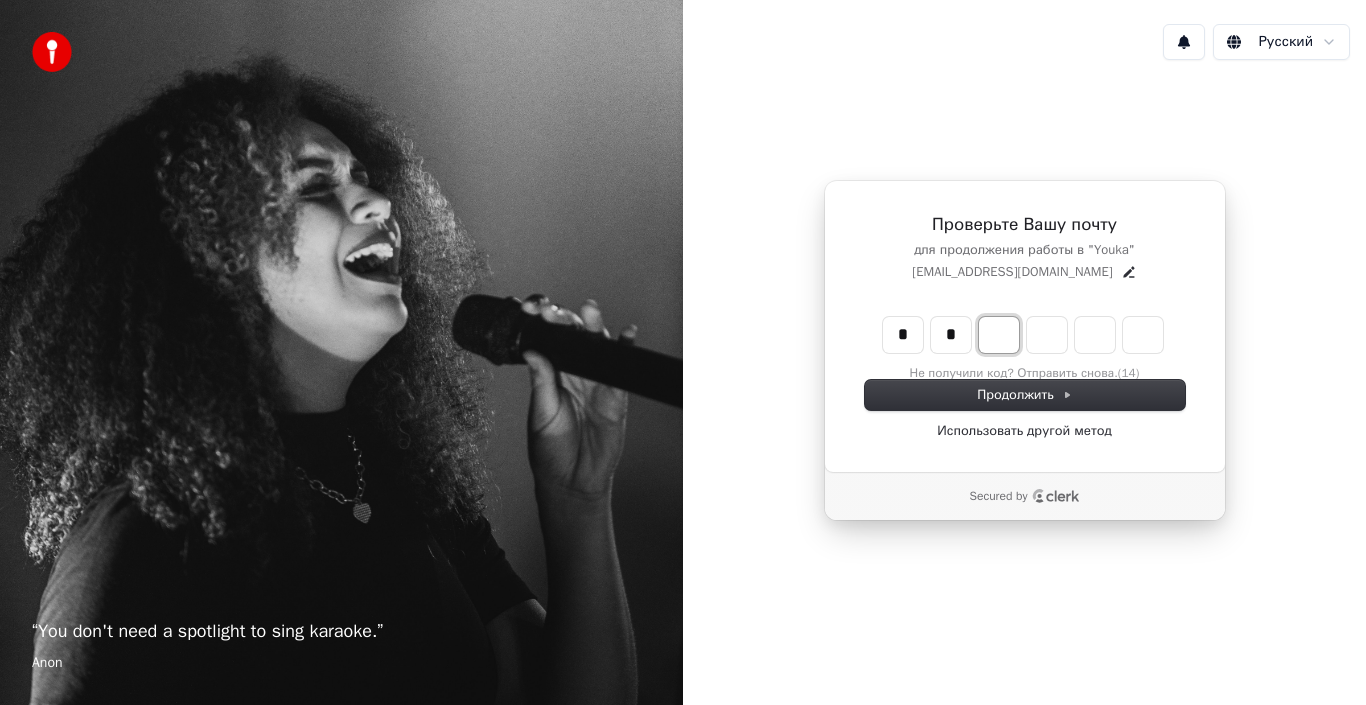 type on "*" 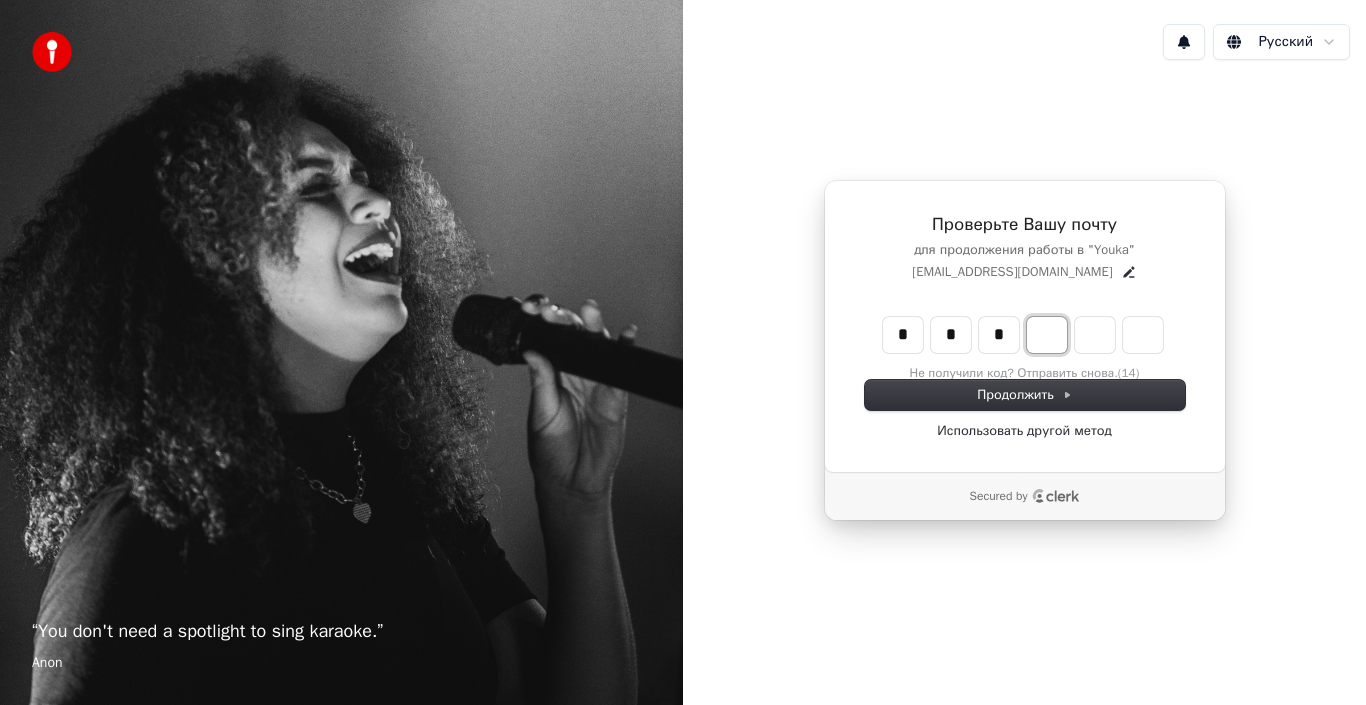 type on "***" 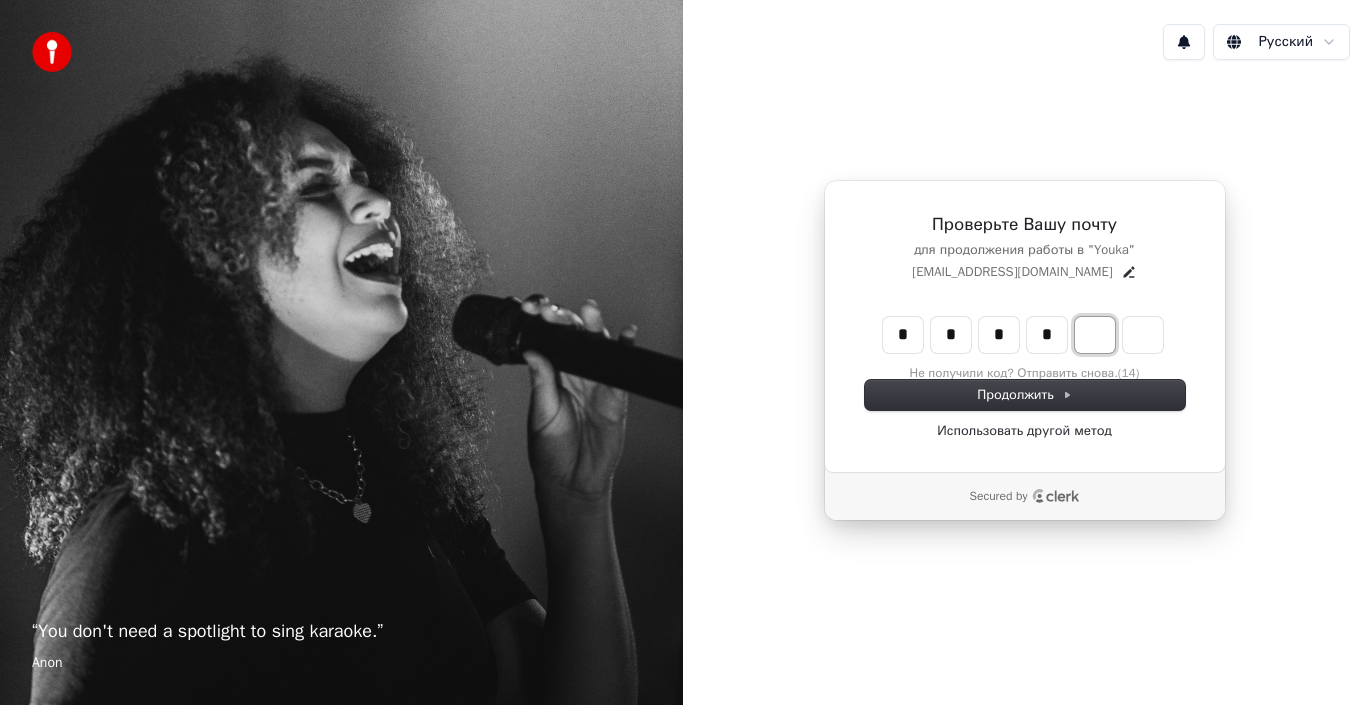 type on "****" 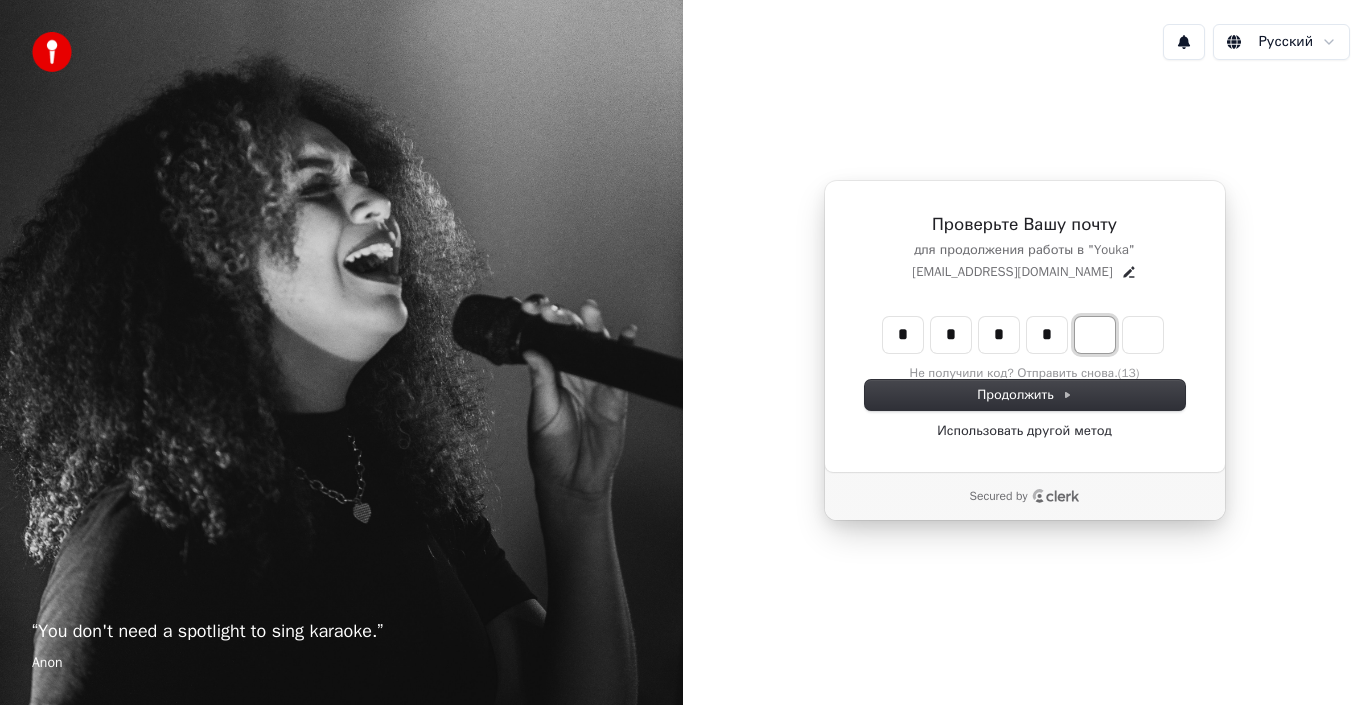 type on "*" 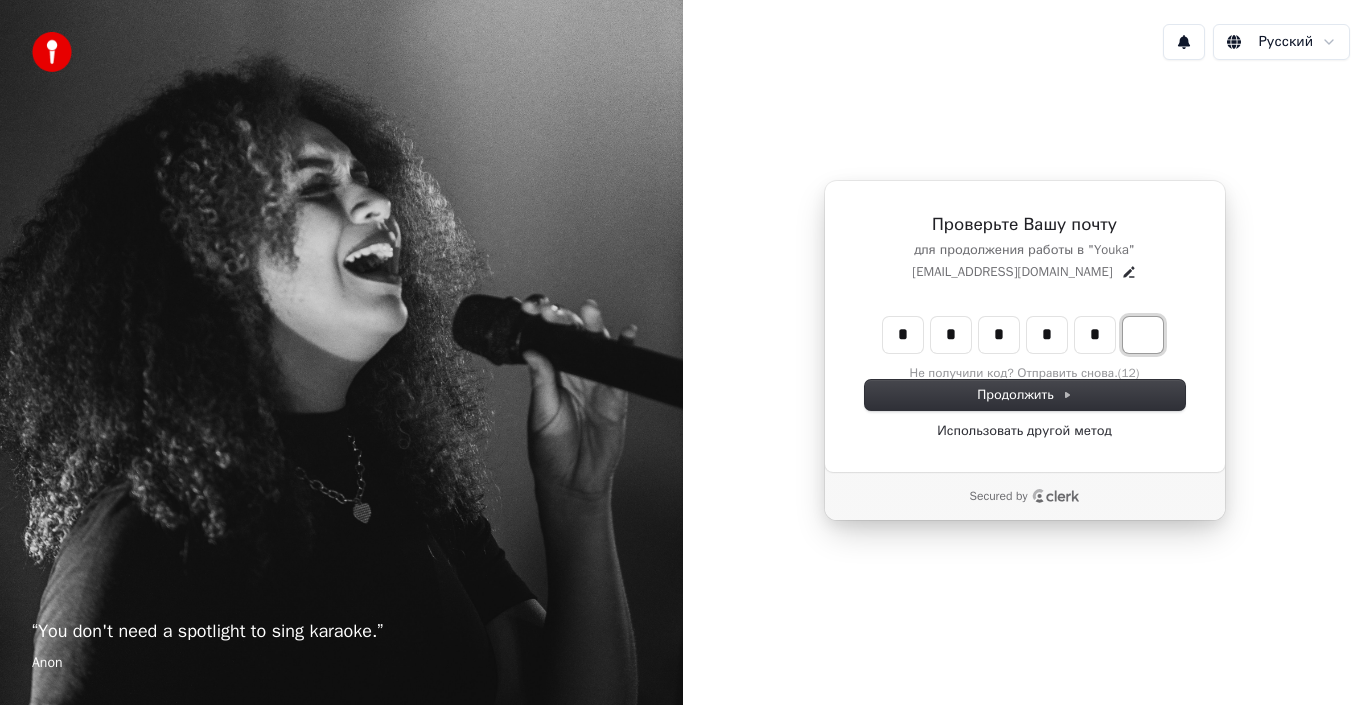 type on "******" 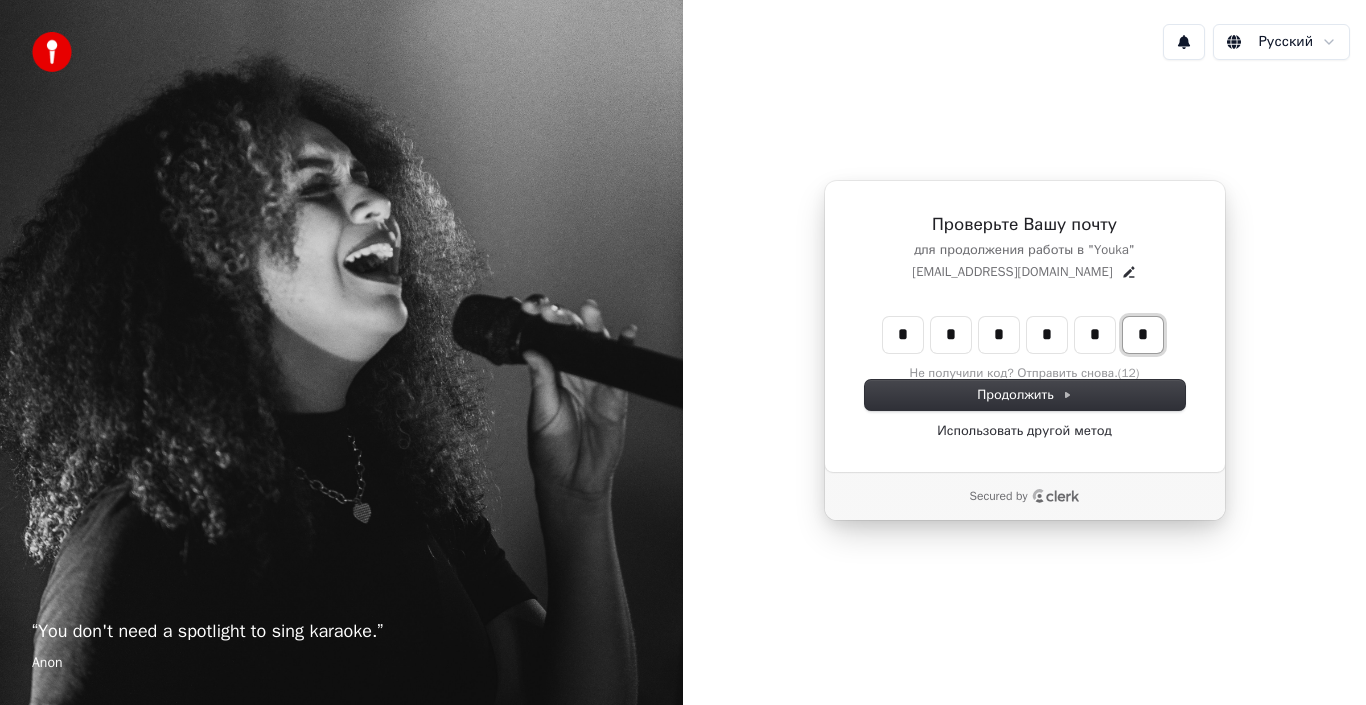 type on "*" 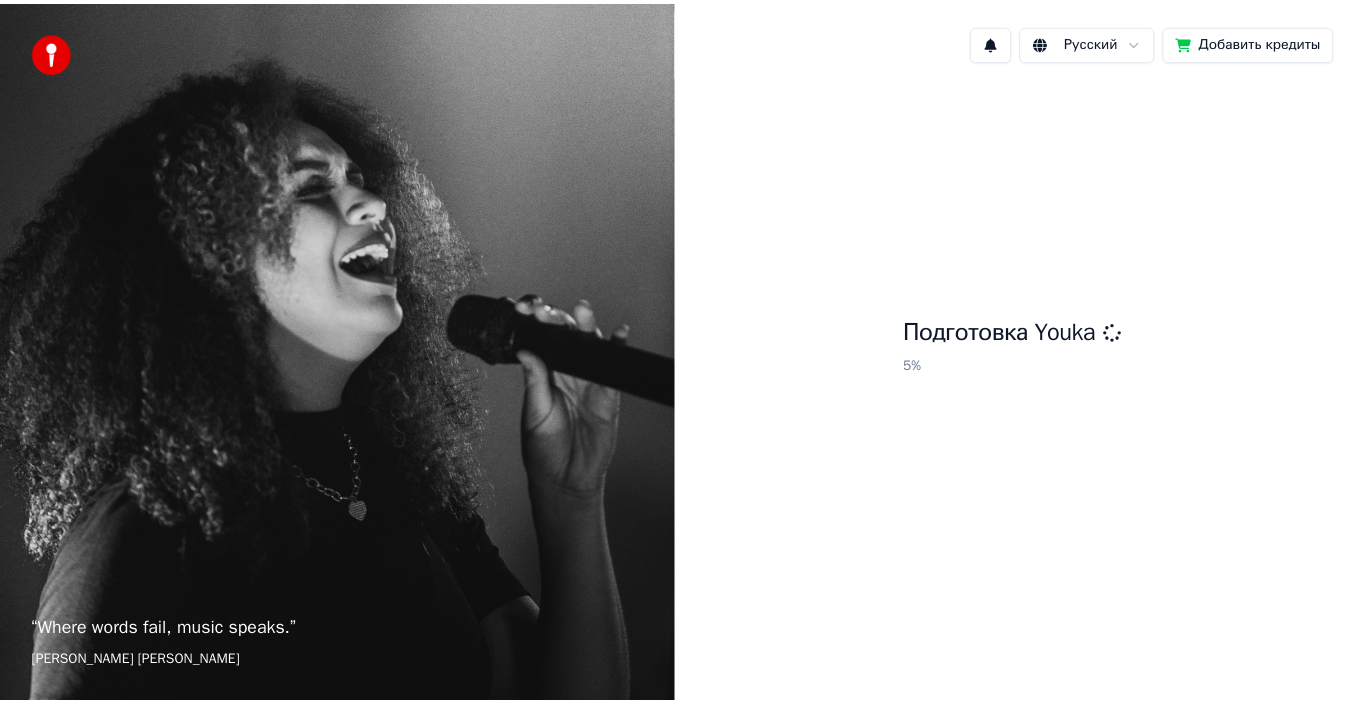 scroll, scrollTop: 0, scrollLeft: 0, axis: both 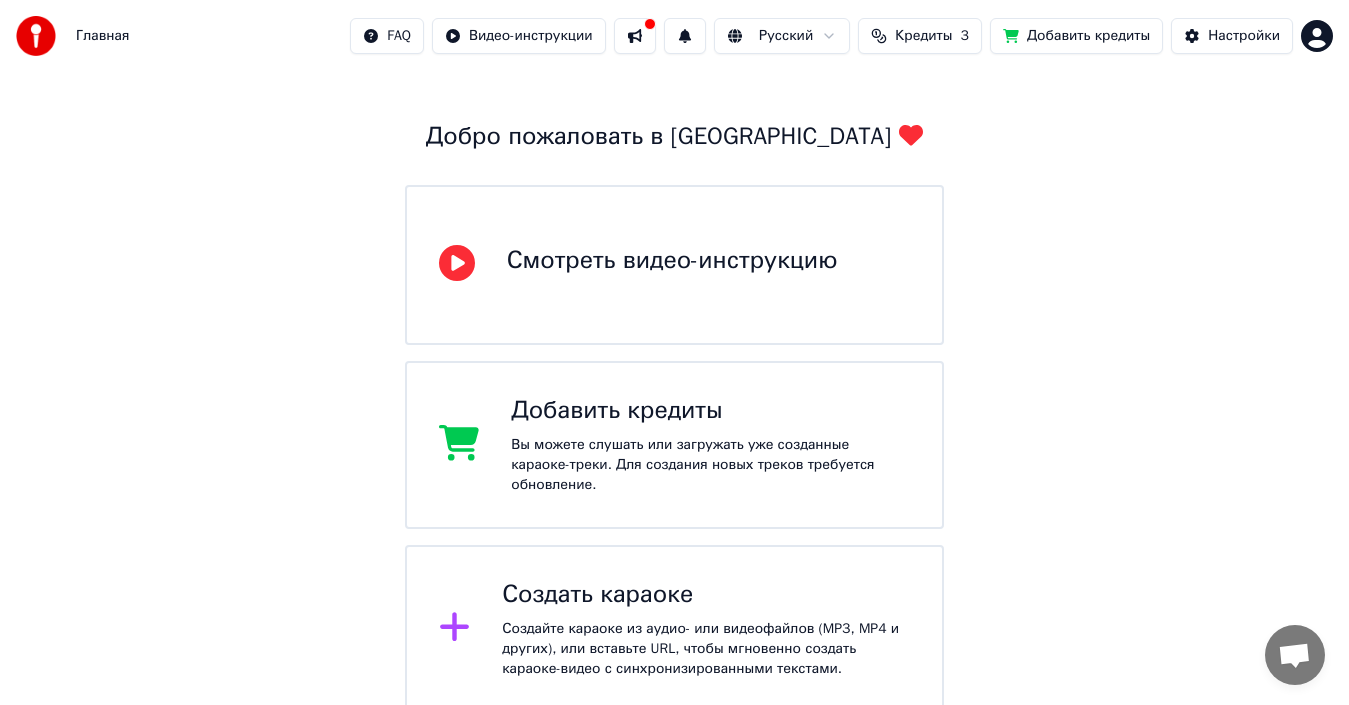 click on "Вы можете слушать или загружать уже созданные караоке-треки. Для создания новых треков требуется обновление." at bounding box center [710, 465] 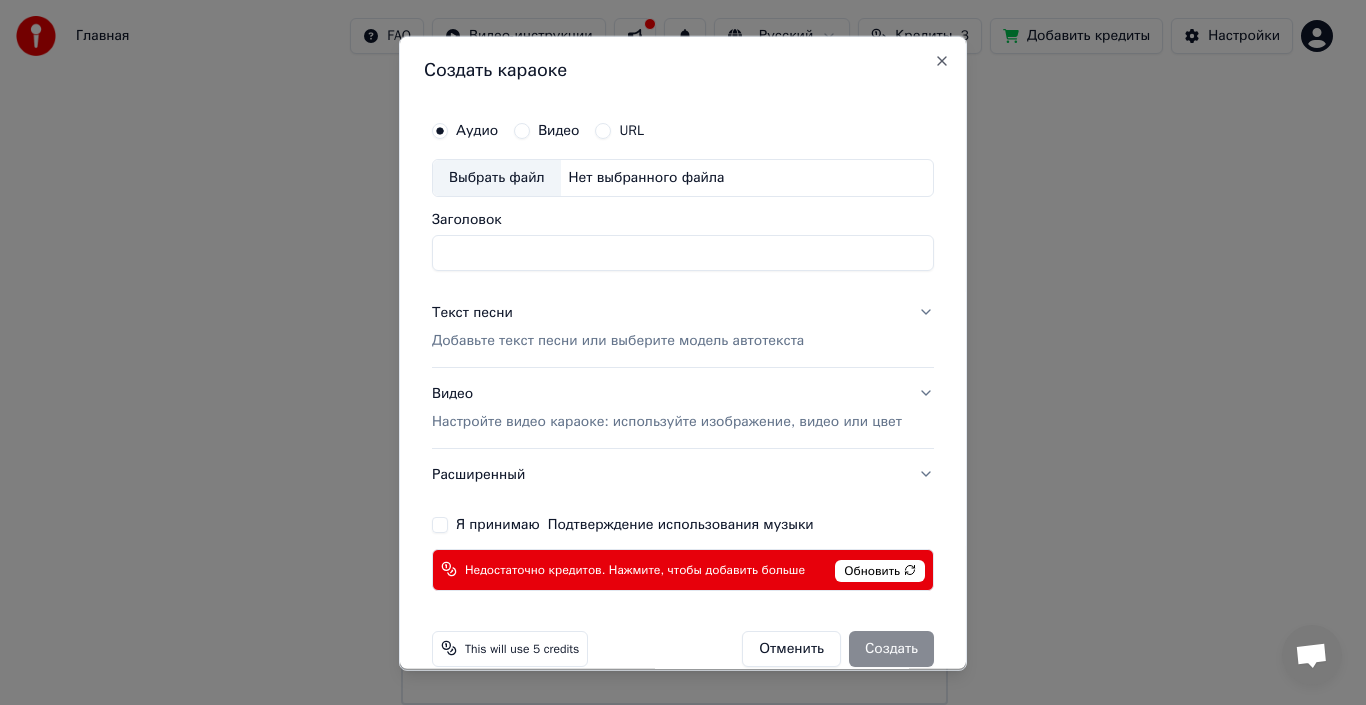 click on "Выбрать файл" at bounding box center (497, 177) 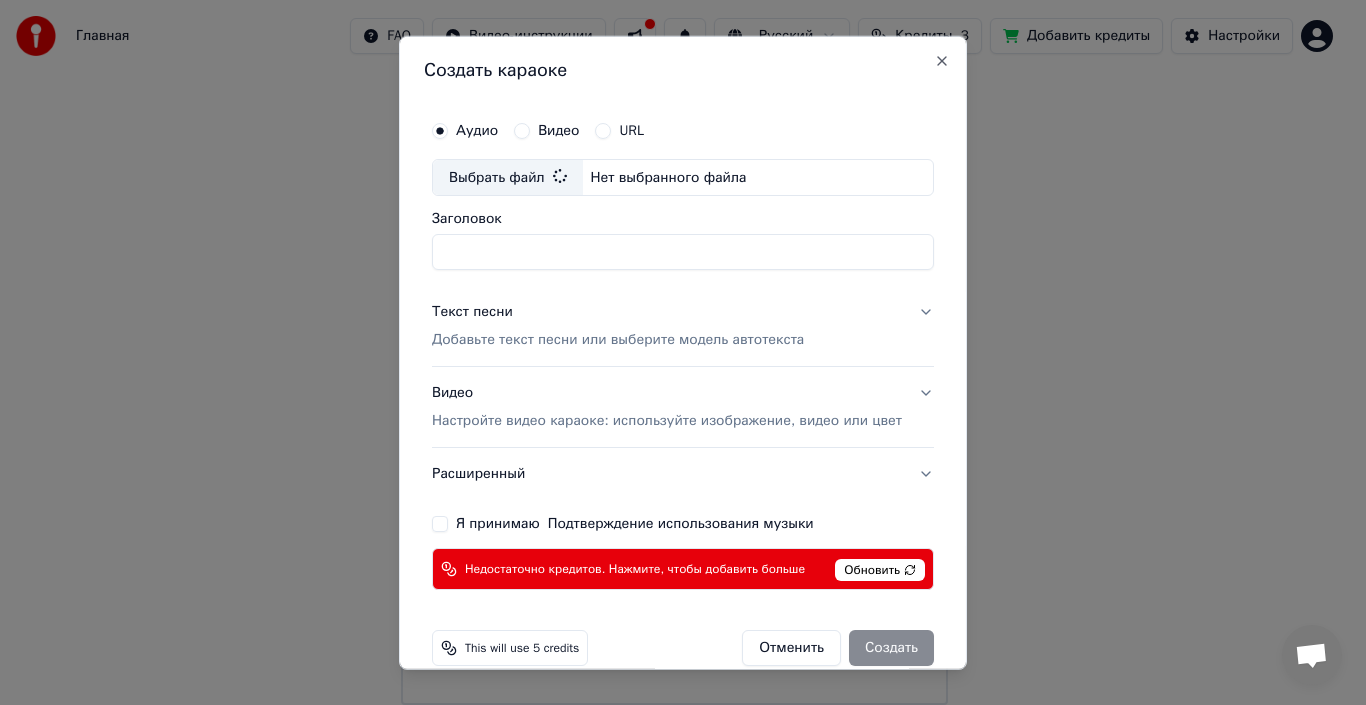 type on "**********" 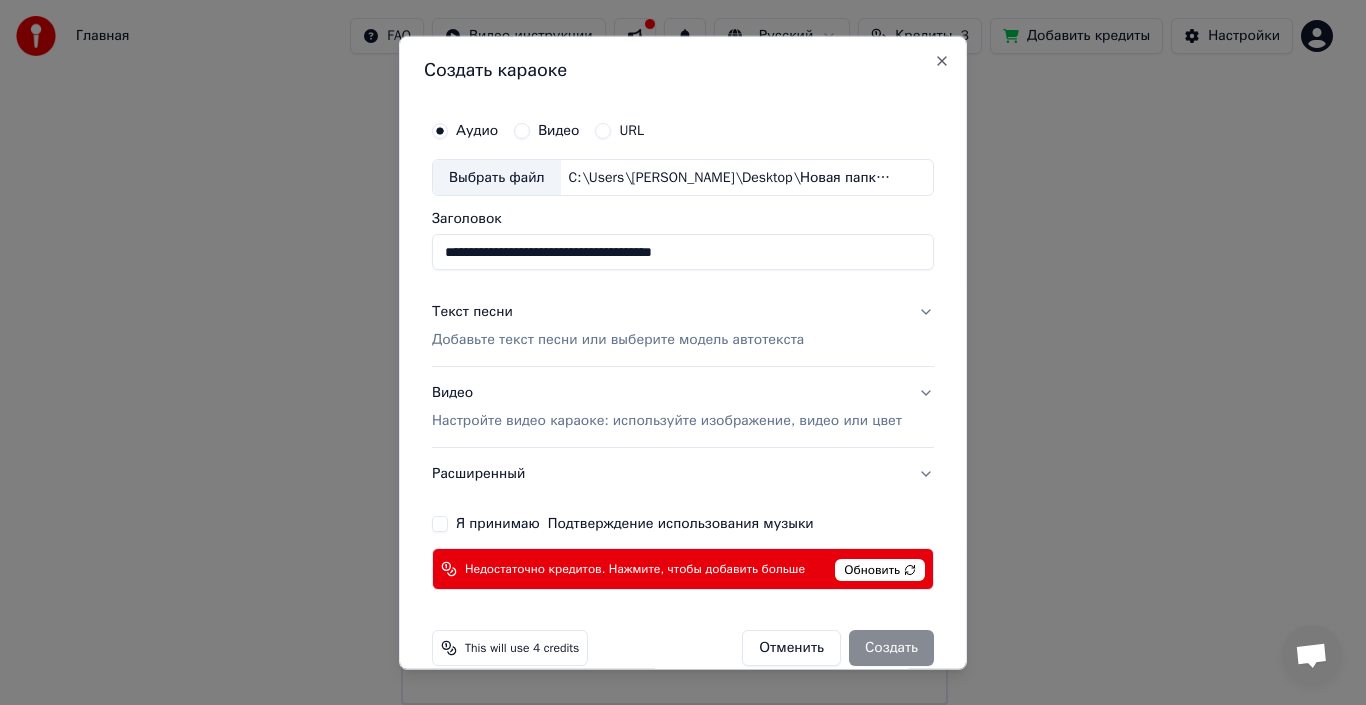 click on "Текст песни Добавьте текст песни или выберите модель автотекста" at bounding box center [683, 326] 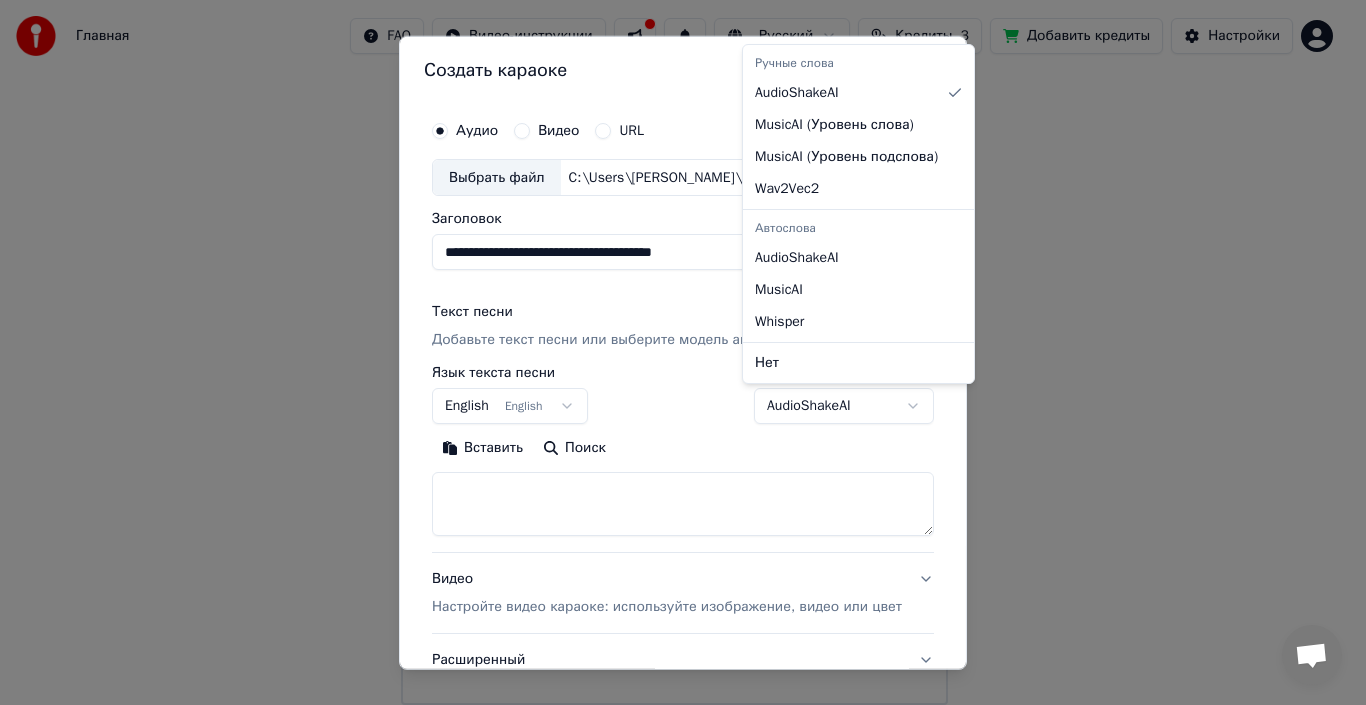 click on "**********" at bounding box center [674, 317] 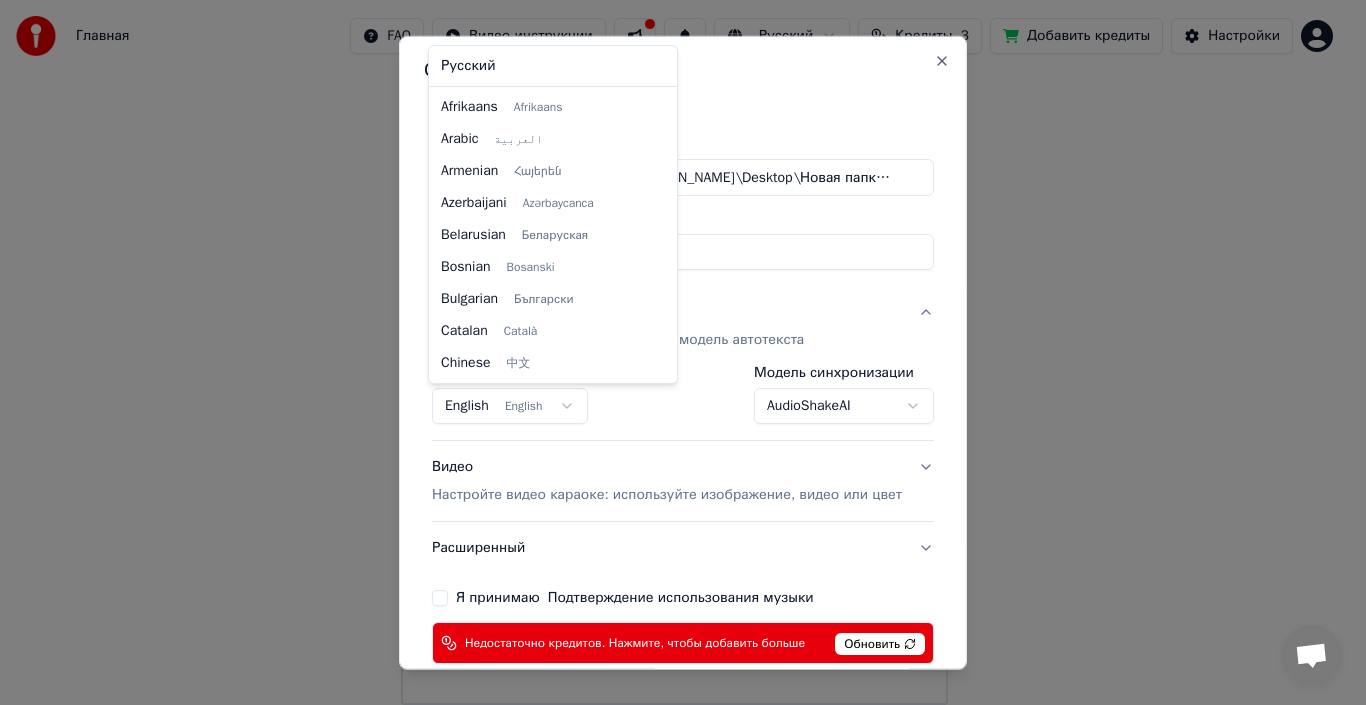 click on "English English" at bounding box center (510, 406) 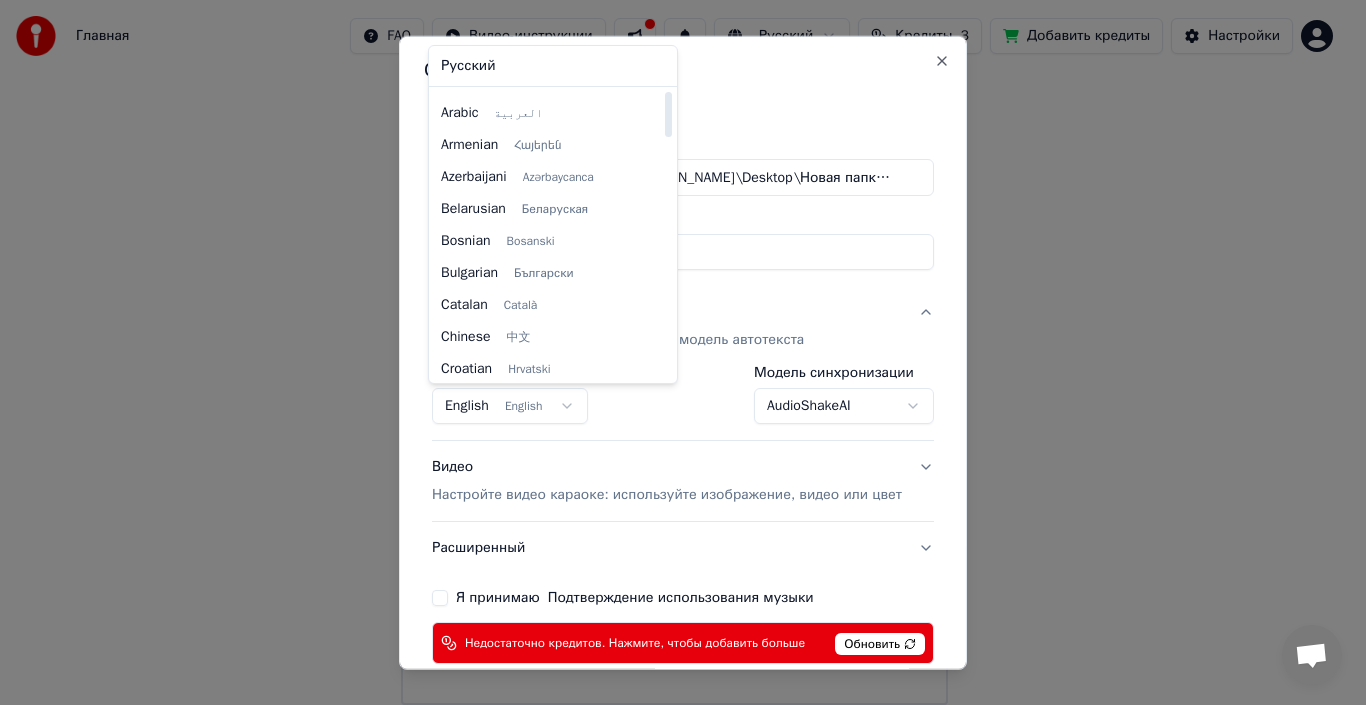 scroll, scrollTop: 0, scrollLeft: 0, axis: both 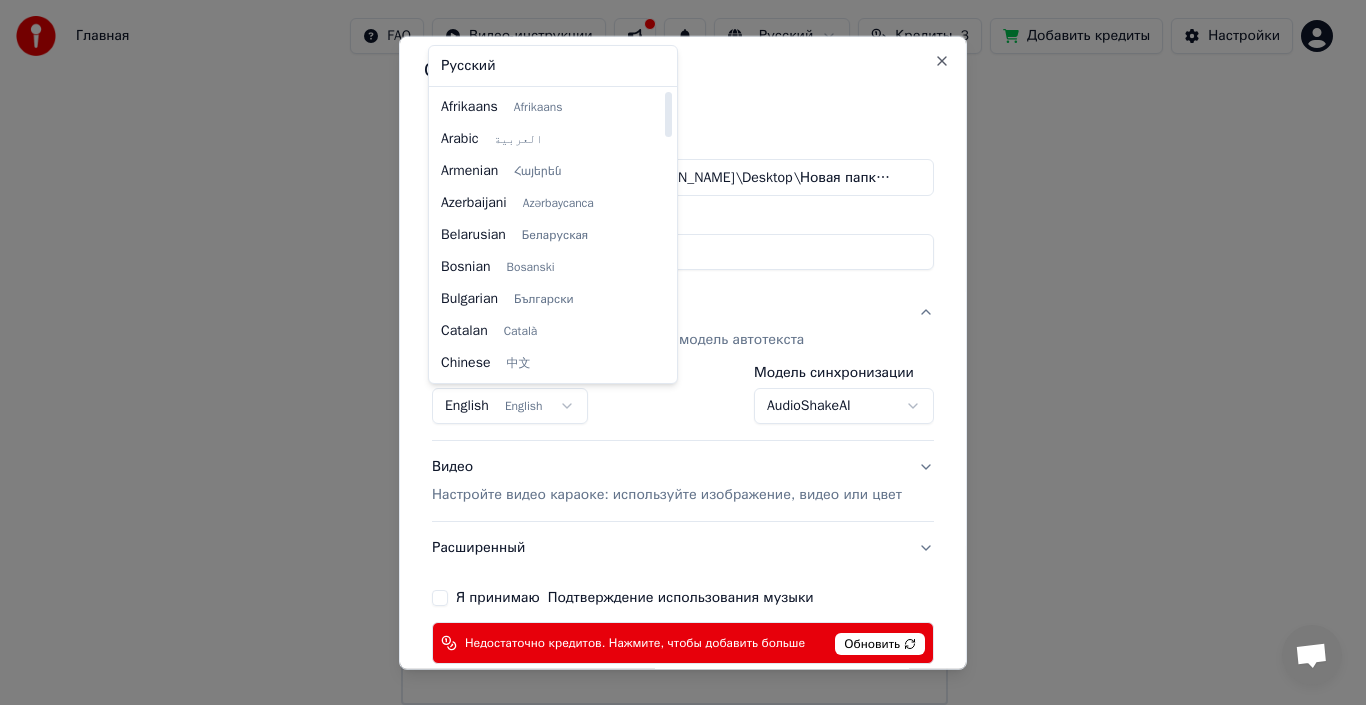 drag, startPoint x: 652, startPoint y: 148, endPoint x: 661, endPoint y: 104, distance: 44.911022 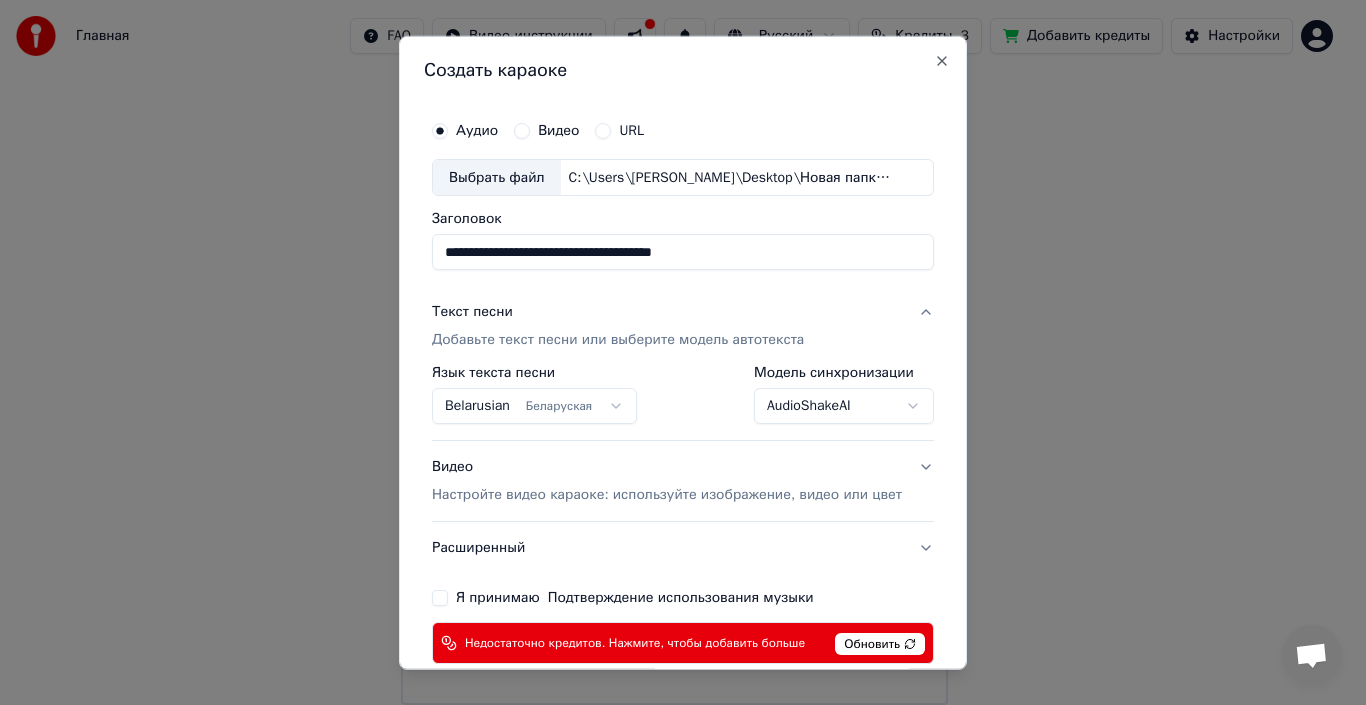 click on "Я принимаю   Подтверждение использования музыки" at bounding box center (440, 598) 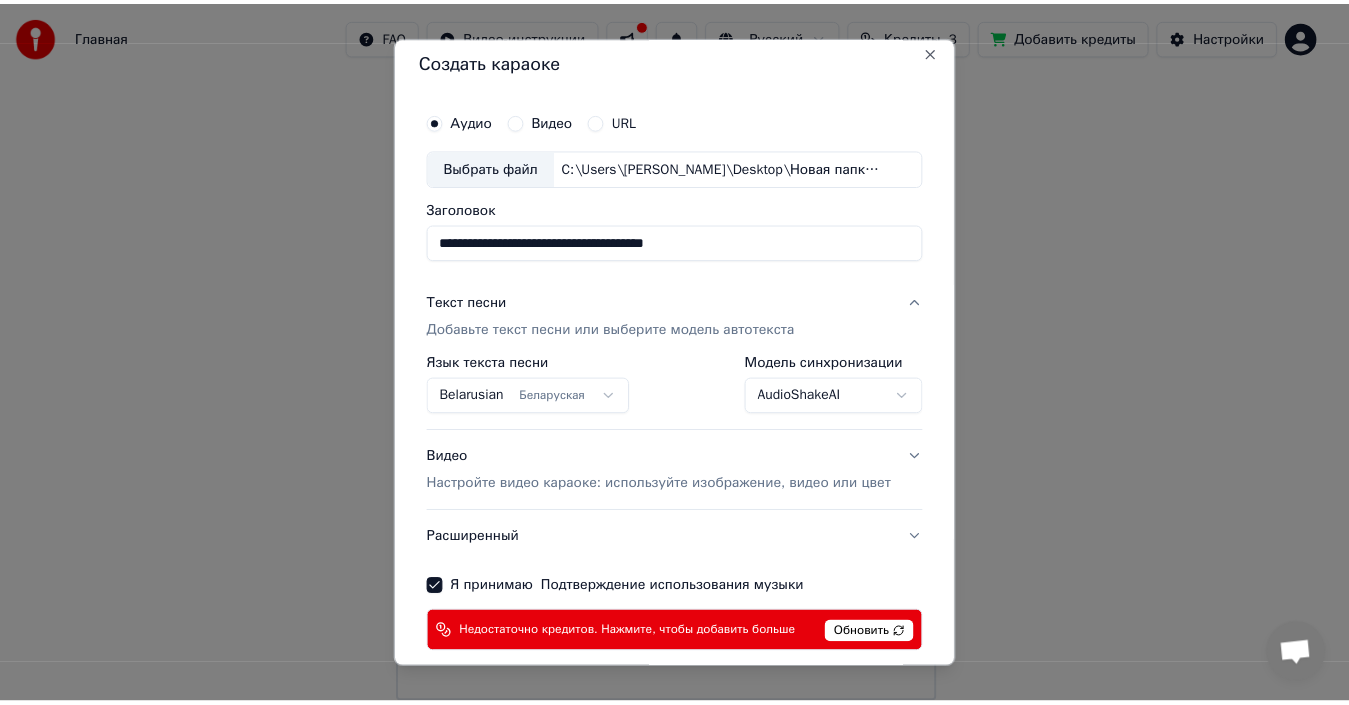 scroll, scrollTop: 0, scrollLeft: 0, axis: both 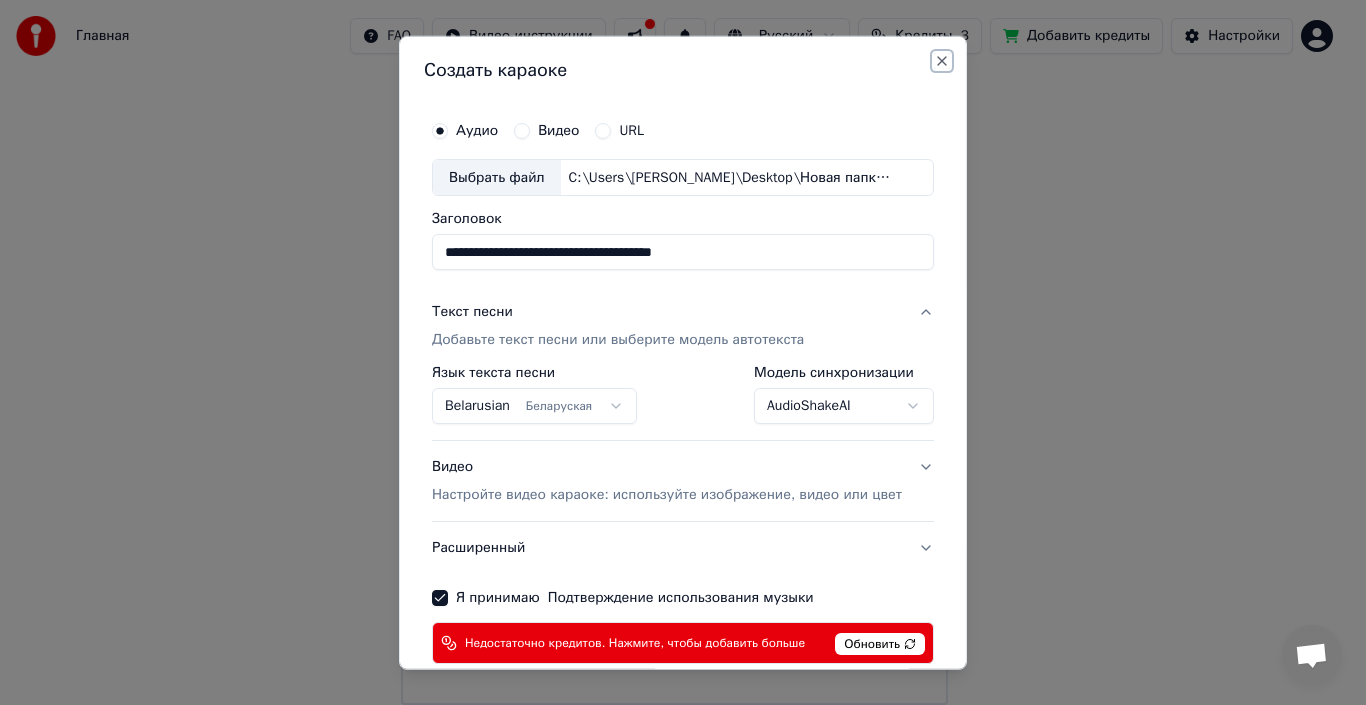 click on "Close" at bounding box center (942, 60) 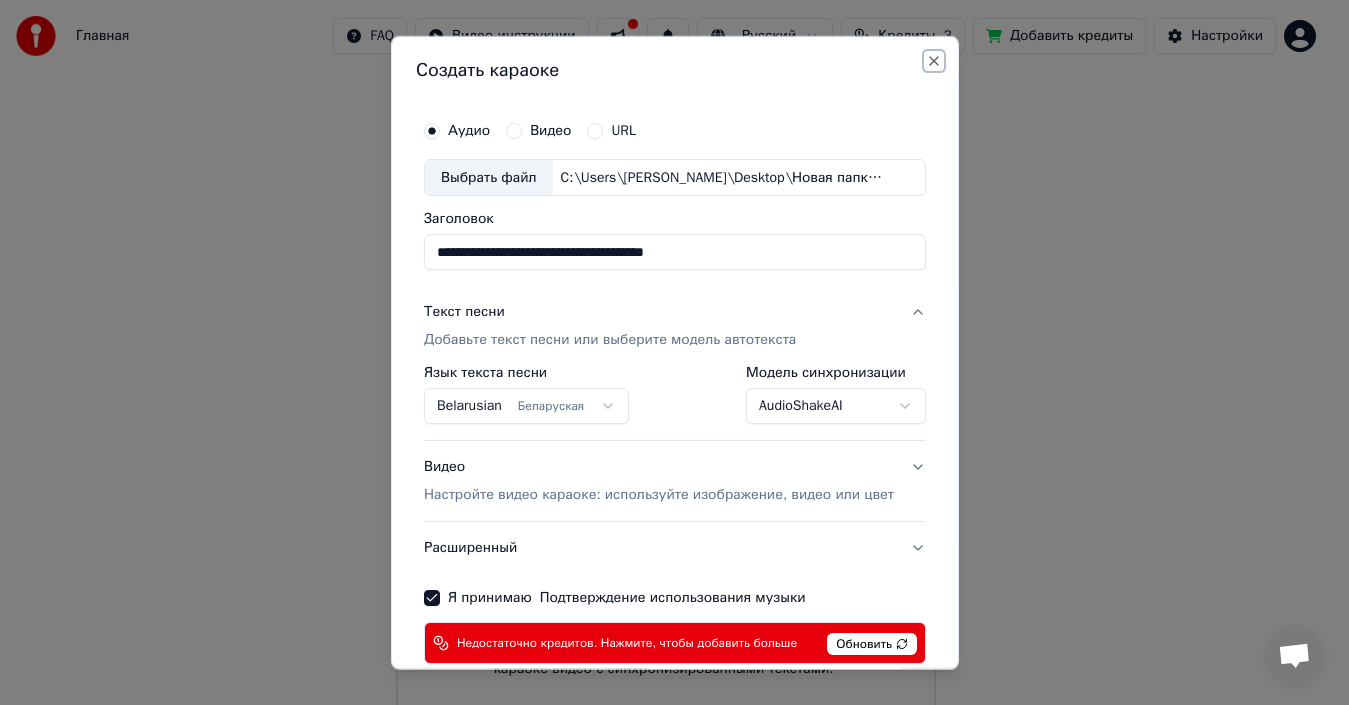 select on "**********" 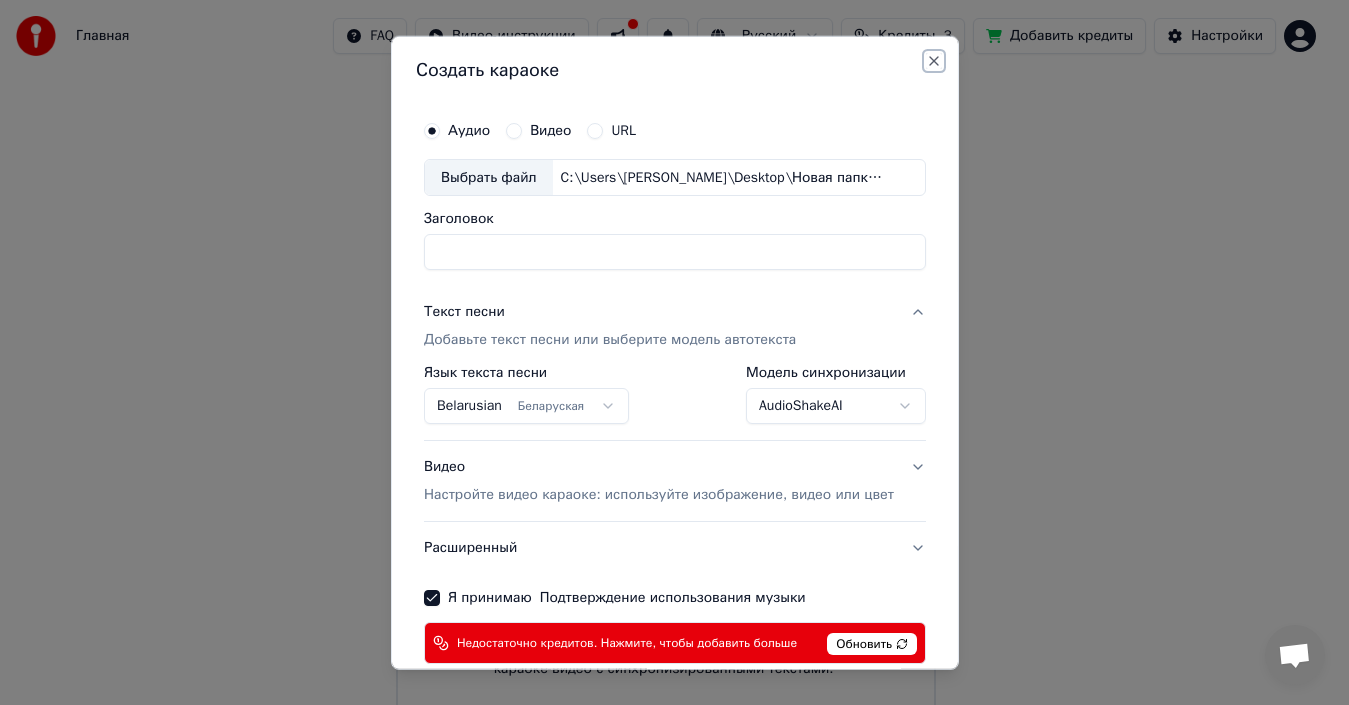 select 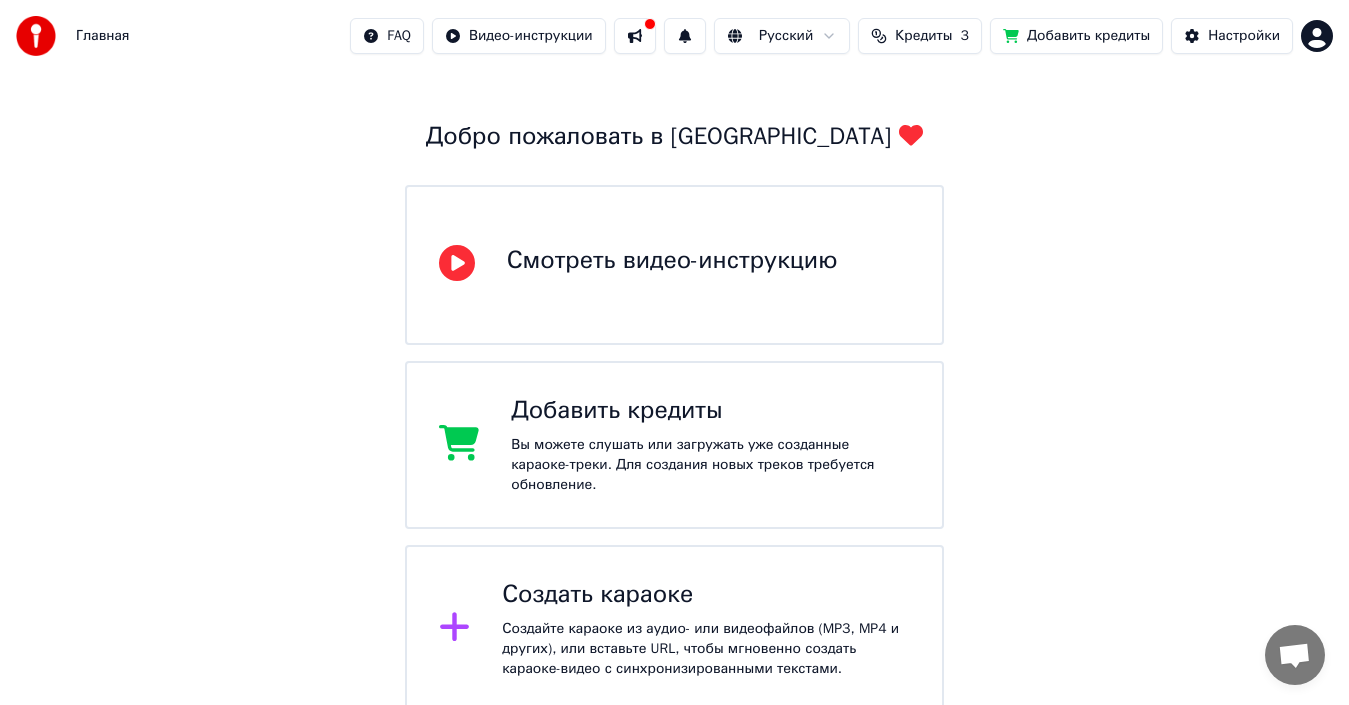 click on "Кредиты" at bounding box center (923, 36) 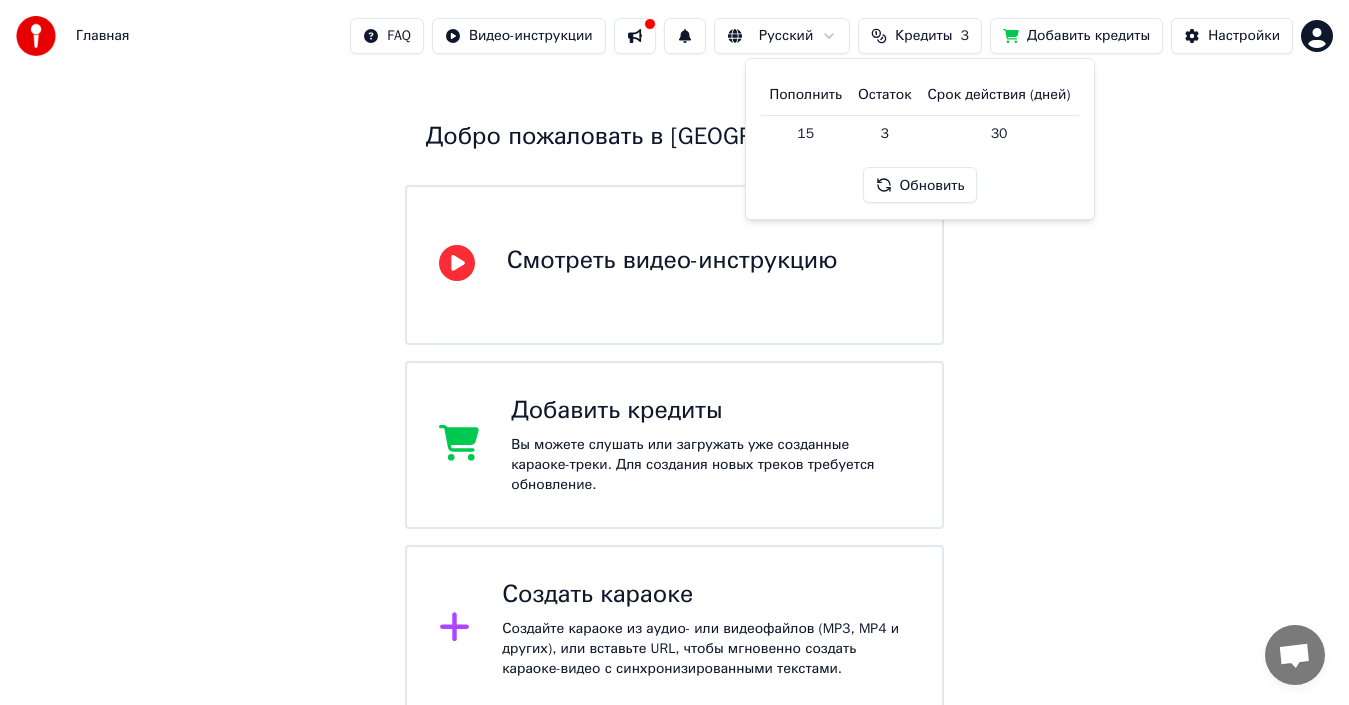 click on "Обновить" at bounding box center (920, 185) 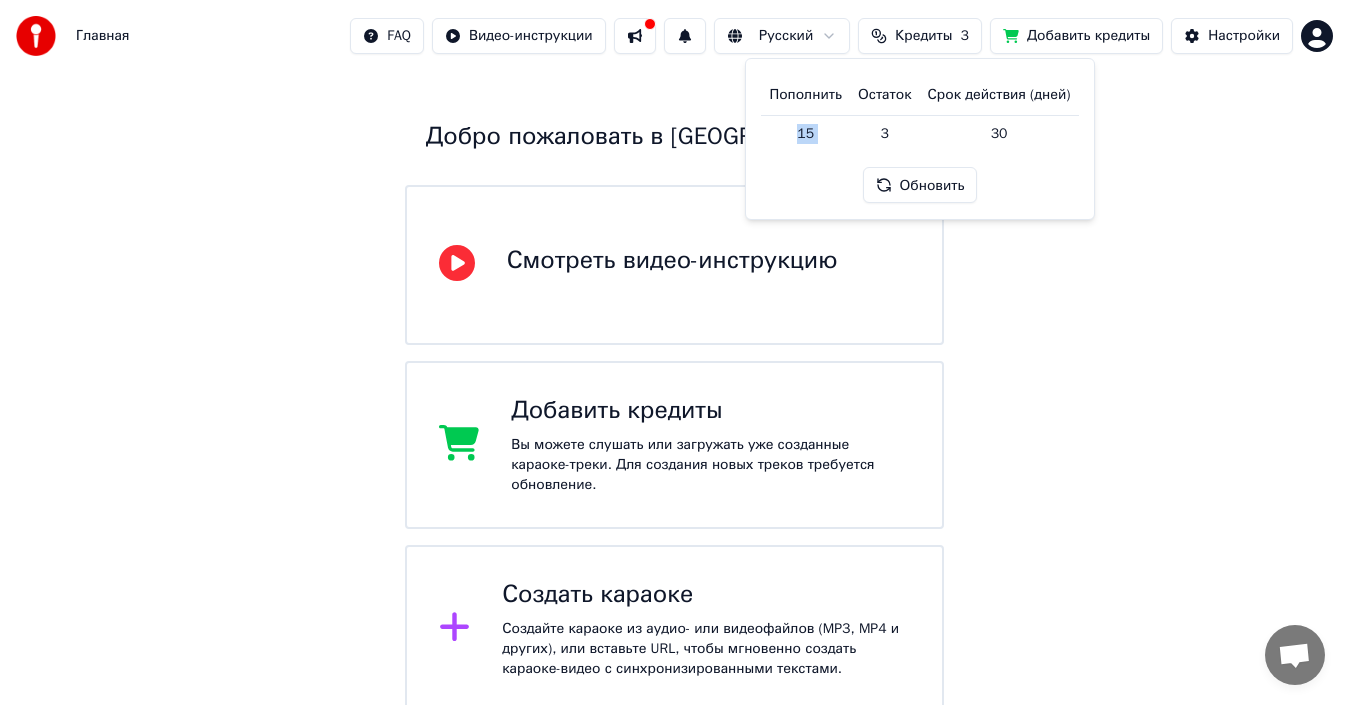 click on "15" at bounding box center [805, 133] 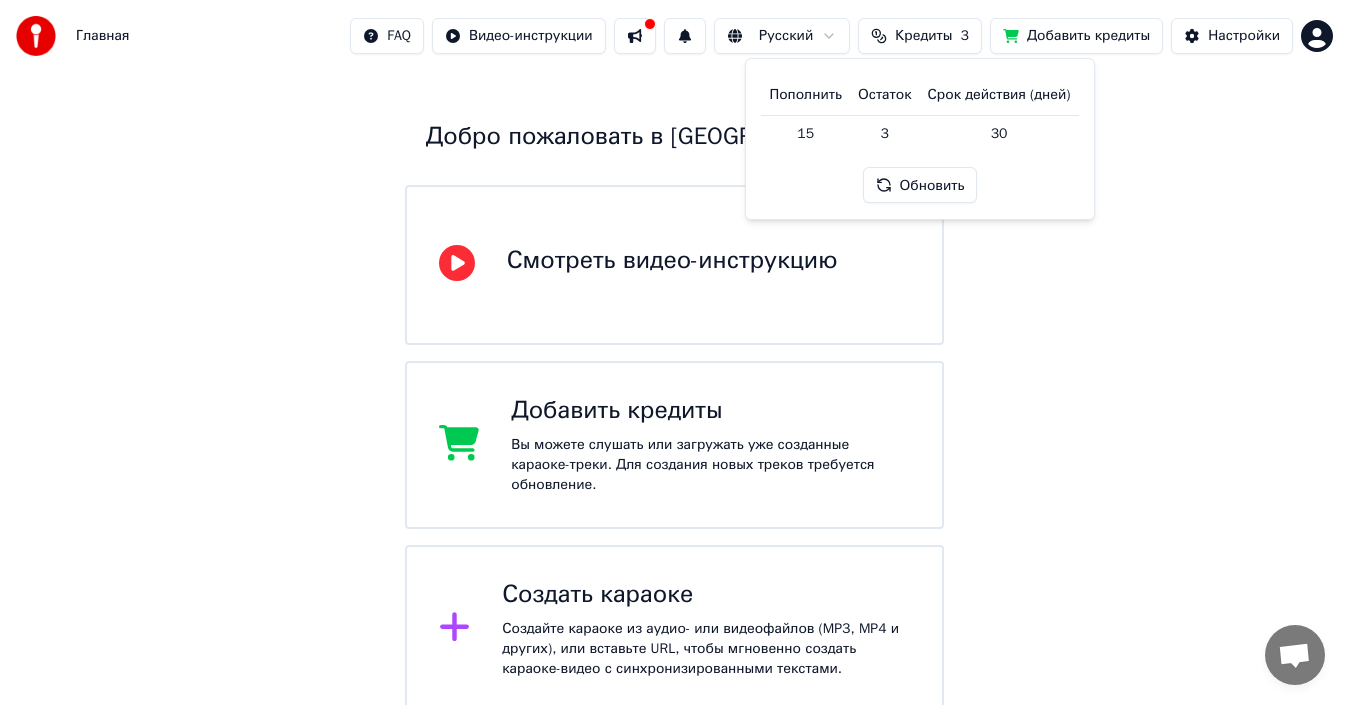 click on "Пополнить" at bounding box center (805, 95) 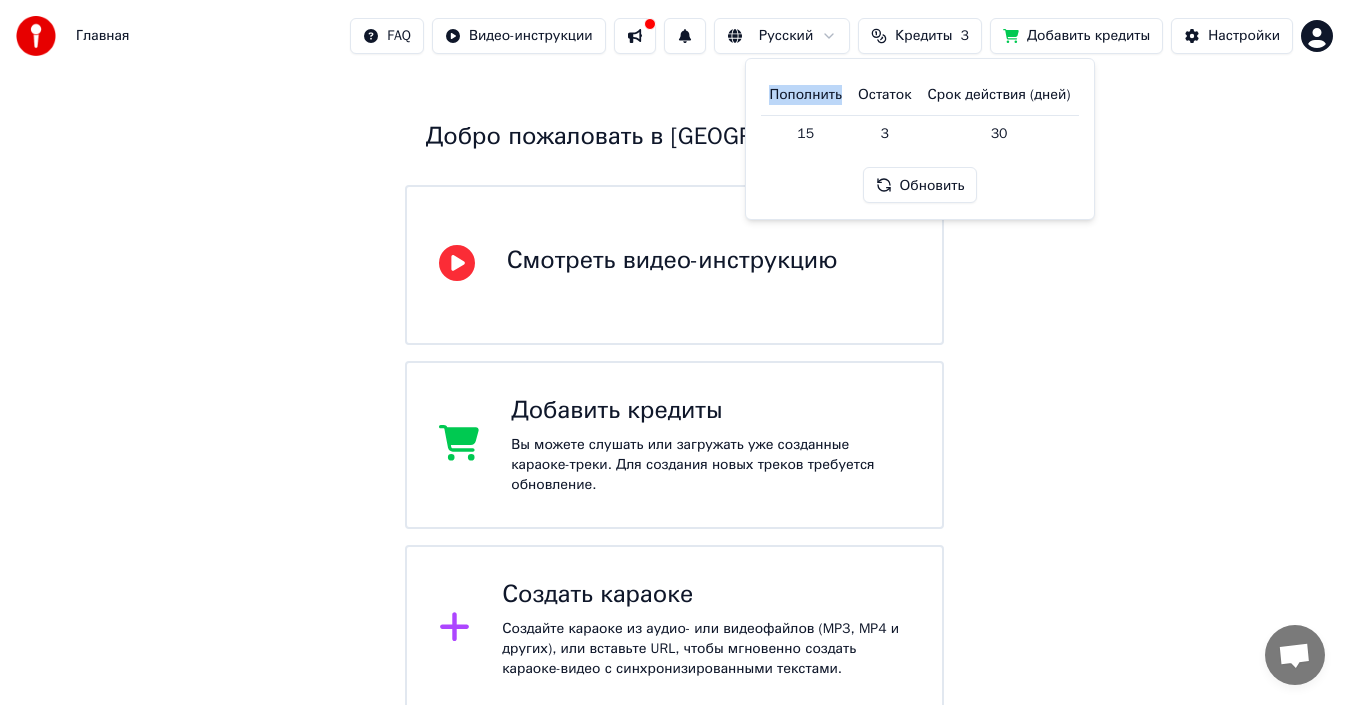click on "Пополнить" at bounding box center (805, 95) 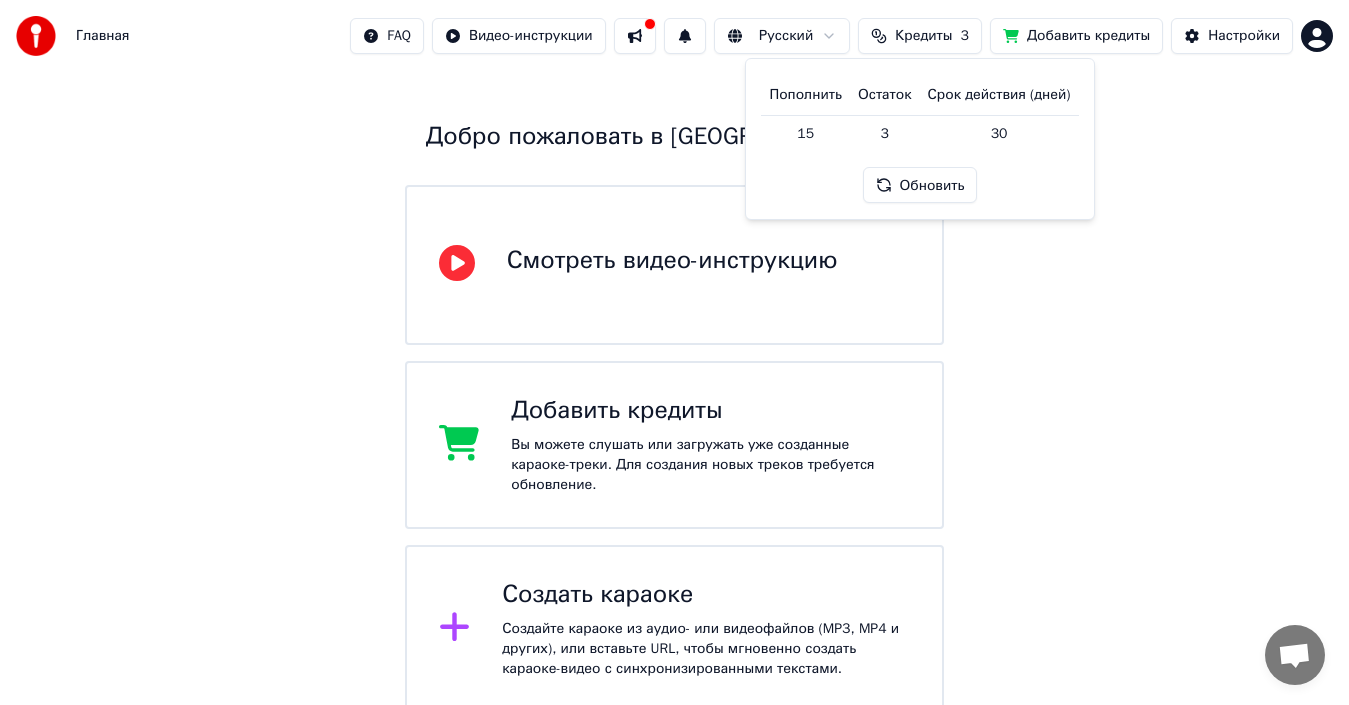 click on "Остаток" at bounding box center (885, 95) 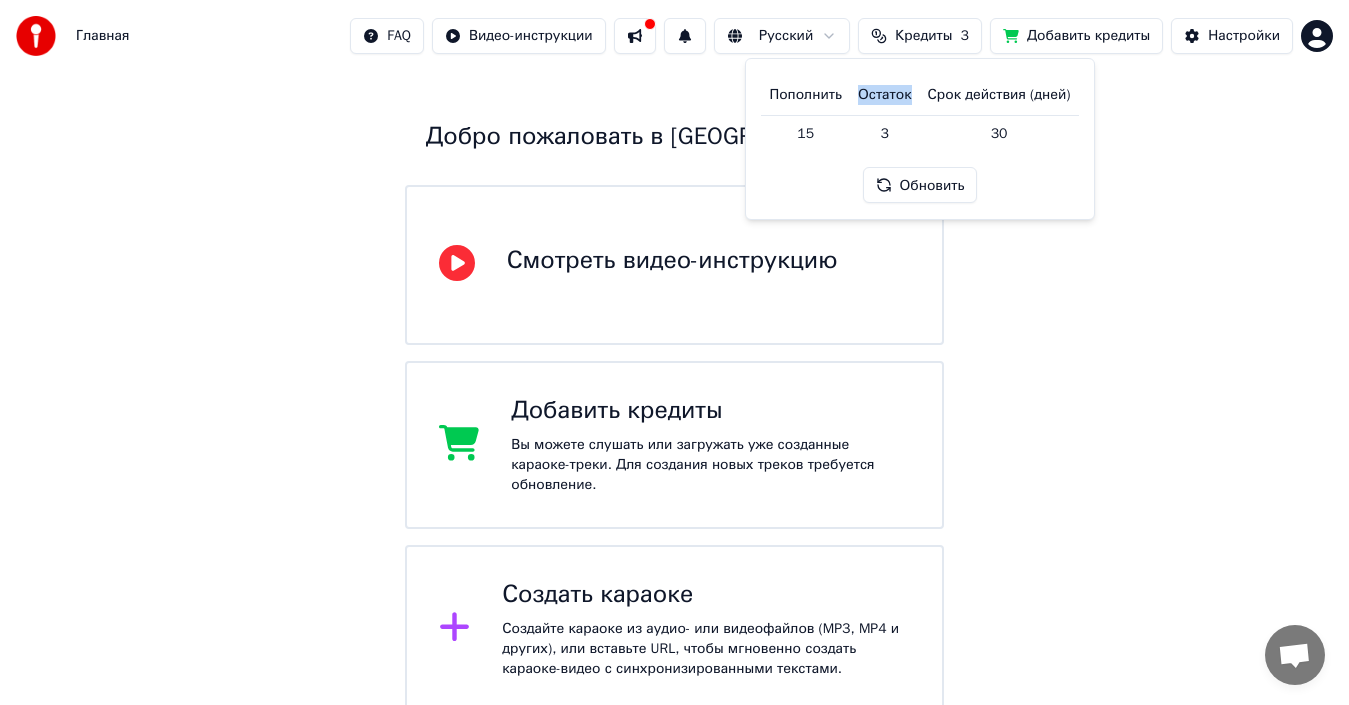 click on "Обновить" at bounding box center [920, 185] 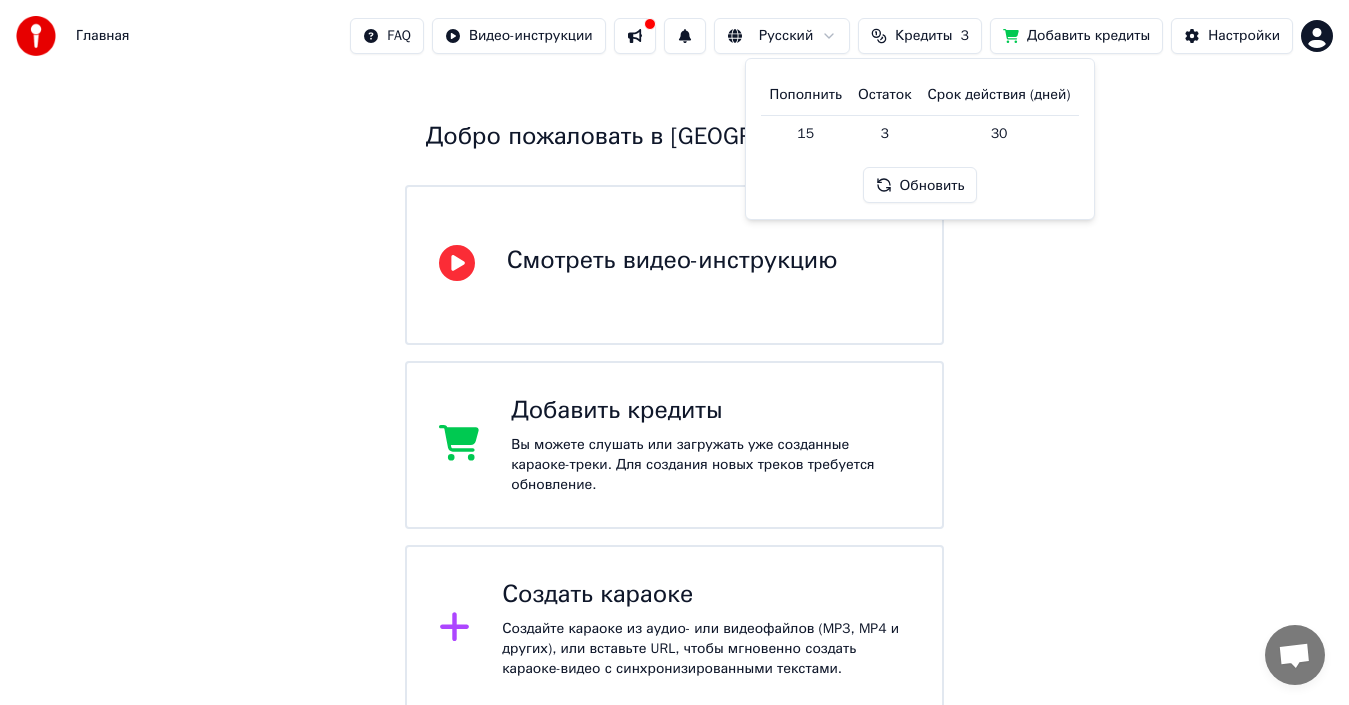 click on "Срок действия (дней)" at bounding box center [999, 95] 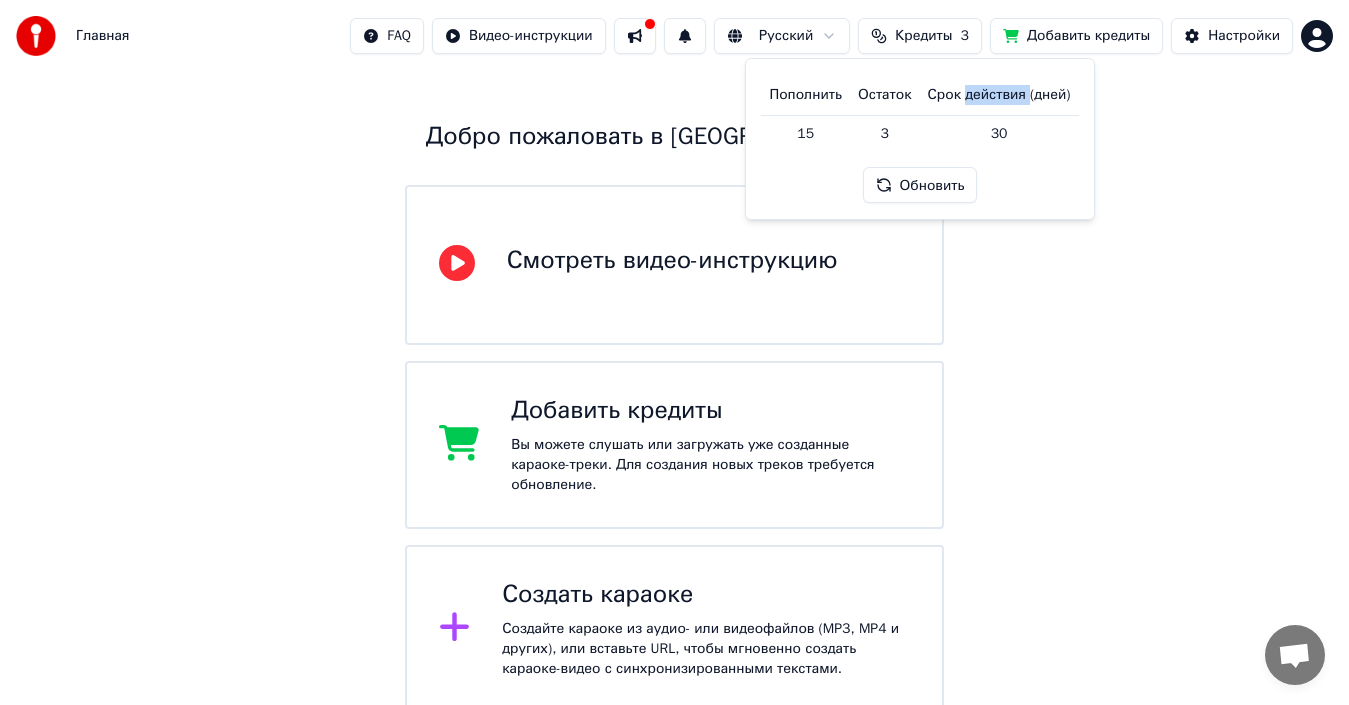 click on "Обновить" at bounding box center [920, 185] 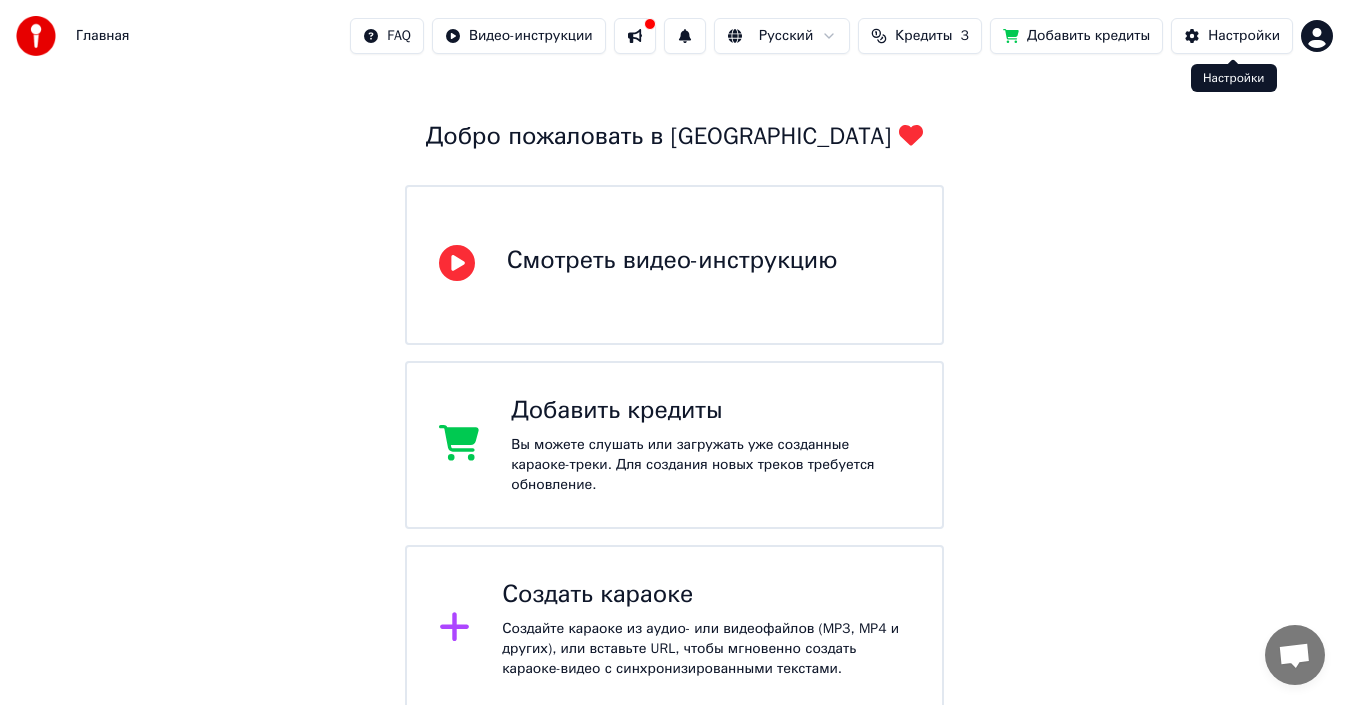 click on "Настройки" at bounding box center (1244, 36) 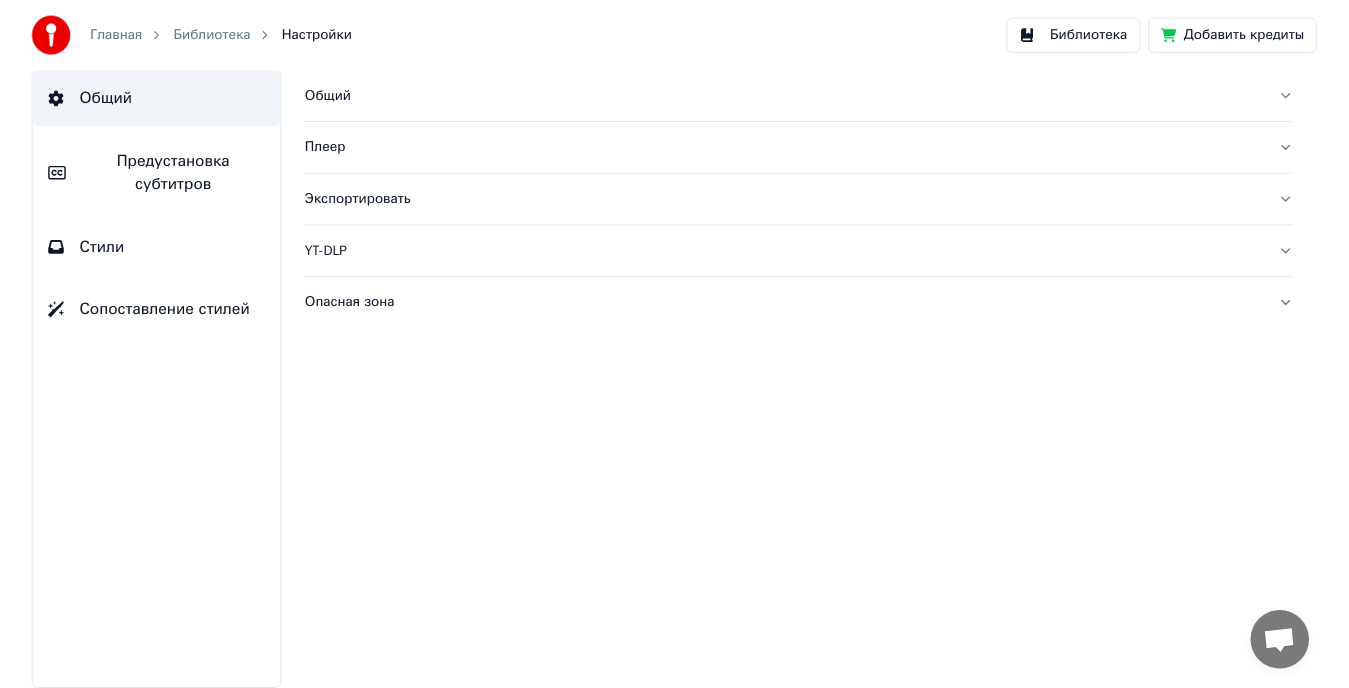scroll, scrollTop: 0, scrollLeft: 0, axis: both 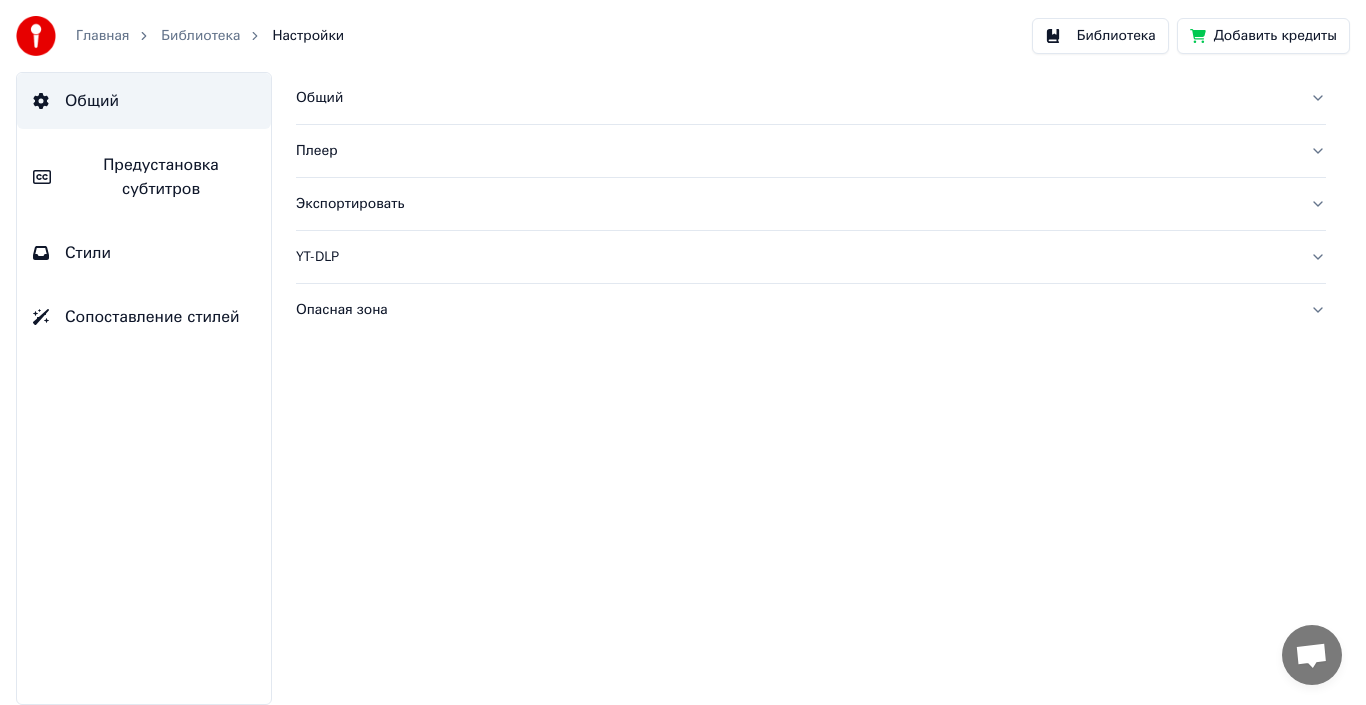 click on "Библиотека" at bounding box center [1100, 36] 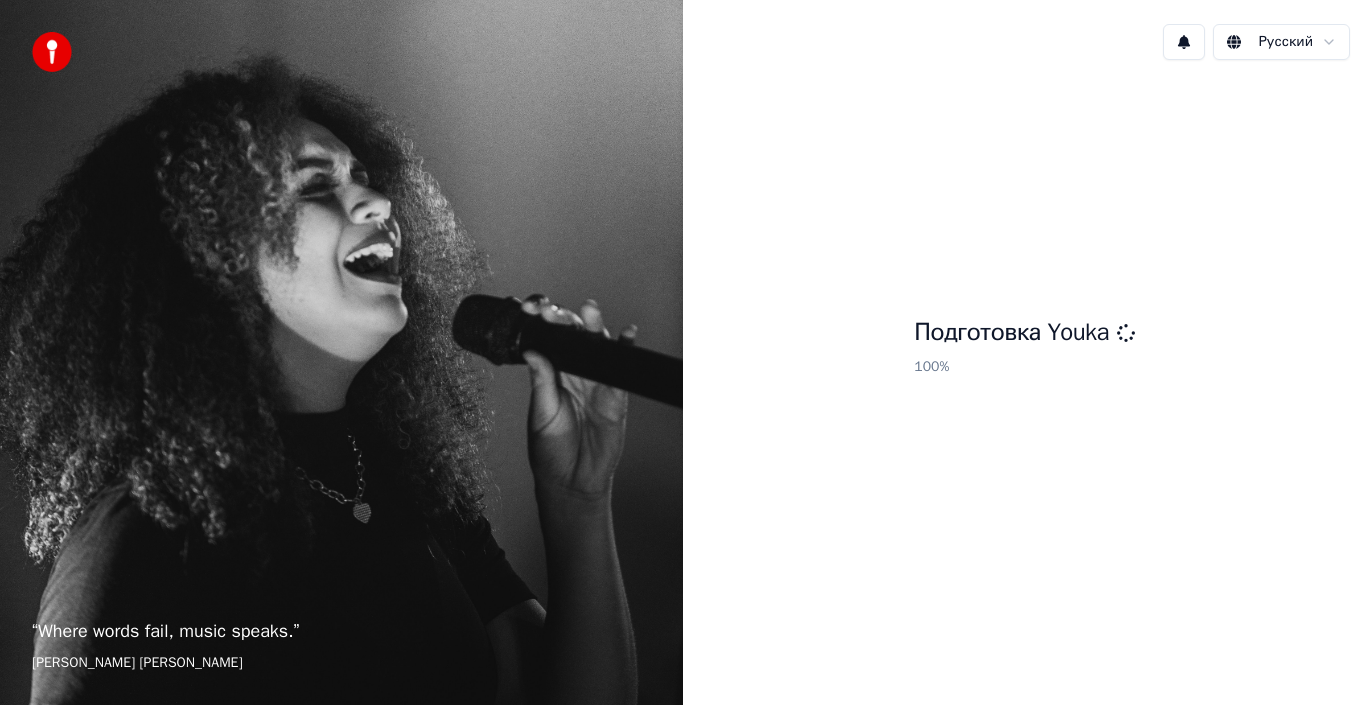 scroll, scrollTop: 0, scrollLeft: 0, axis: both 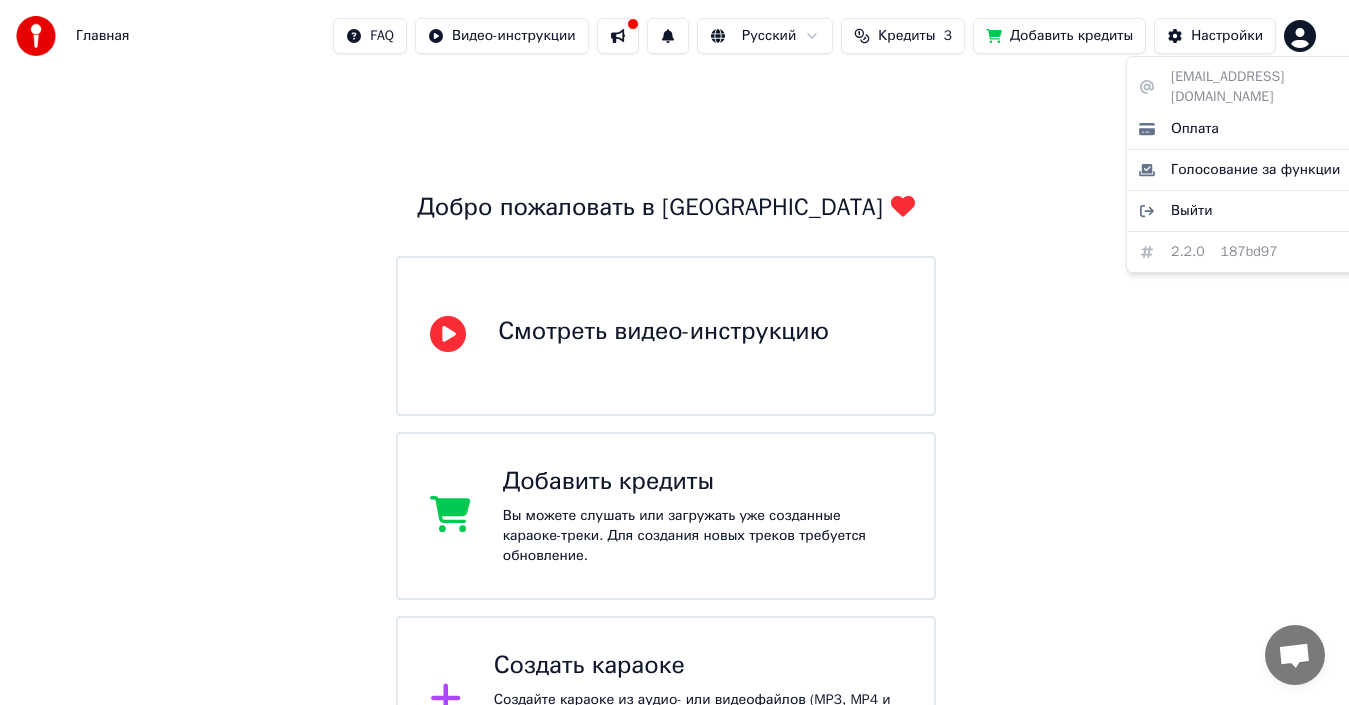 click on "Главная FAQ Видео-инструкции Русский Кредиты 3 Добавить кредиты Настройки Добро пожаловать в Youka Смотреть видео-инструкцию Добавить кредиты Вы можете слушать или загружать уже созданные караоке-треки. Для создания новых треков требуется обновление. Создать караоке Создайте караоке из аудио- или видеофайлов (MP3, MP4 и других), или вставьте URL, чтобы мгновенно создать караоке-видео с синхронизированными текстами. [EMAIL_ADDRESS][DOMAIN_NAME] Оплата Голосование за функции Выйти 2.2.0 187bd97" at bounding box center (674, 392) 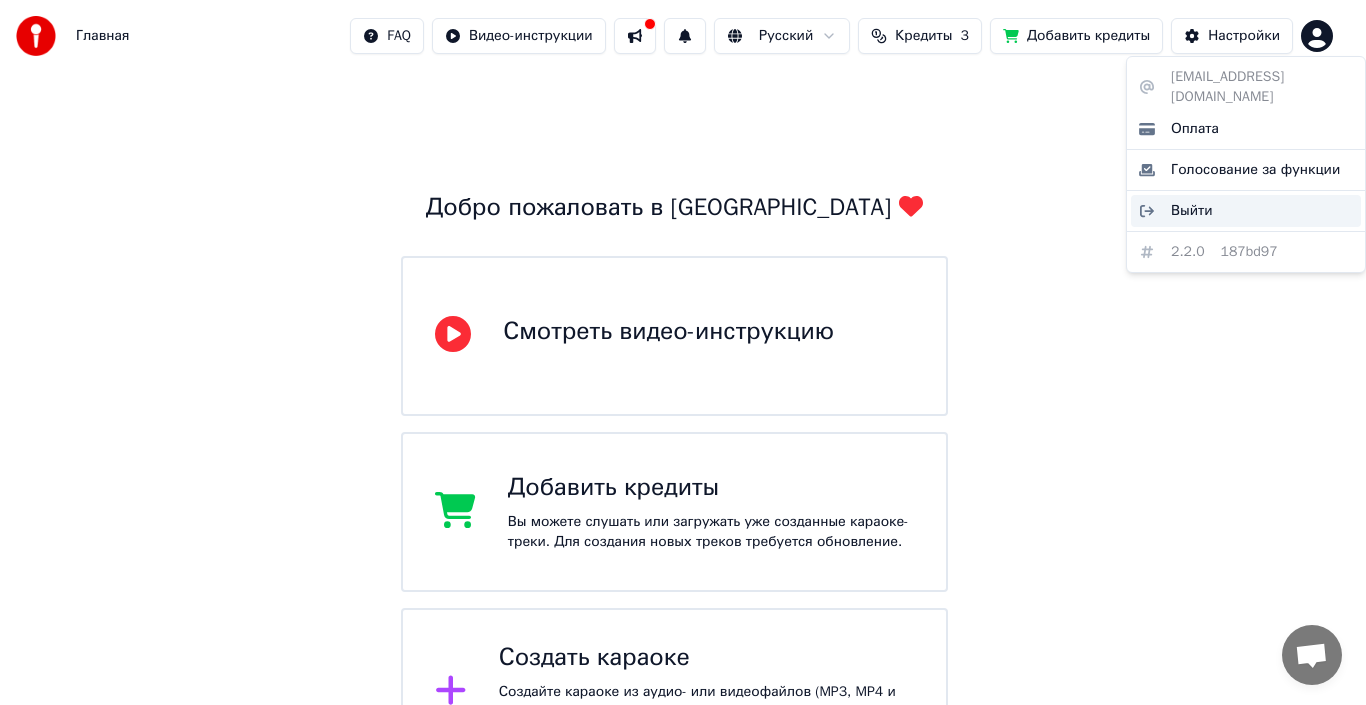 click on "Выйти" at bounding box center (1192, 211) 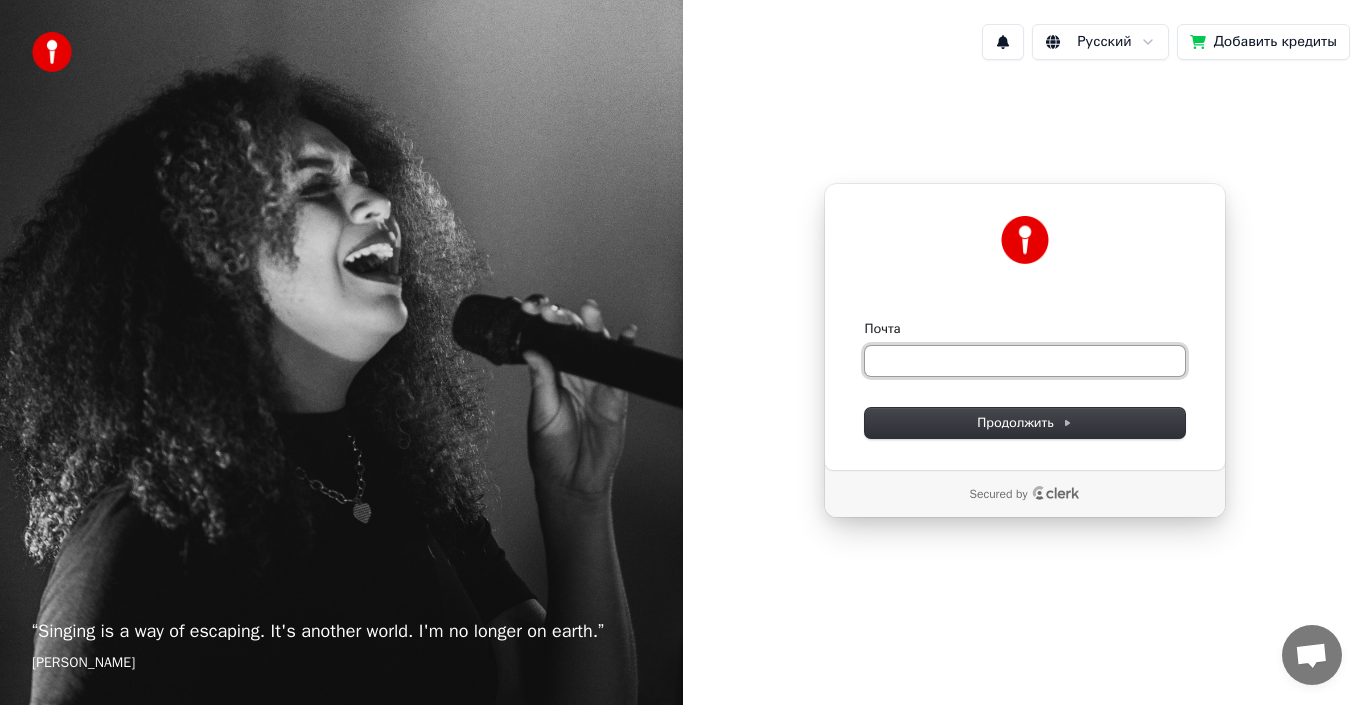 click on "Почта" at bounding box center [1025, 361] 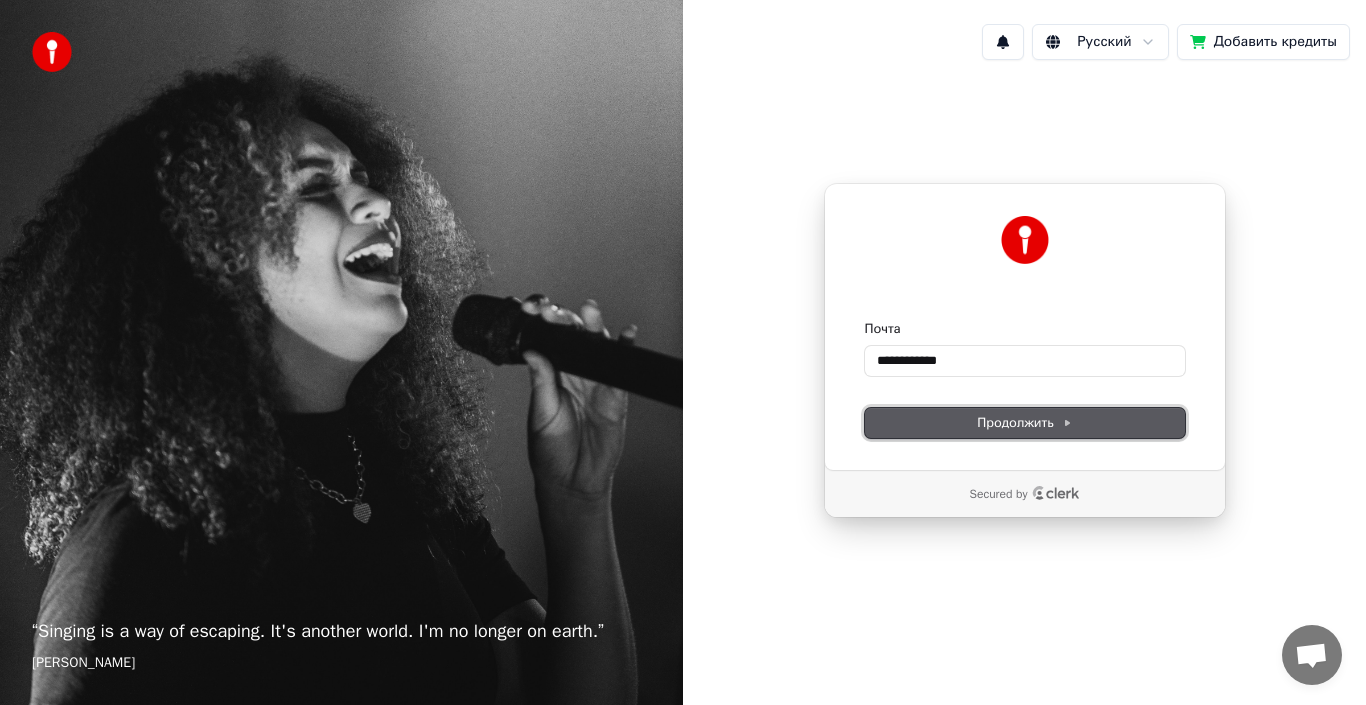 click on "Продолжить" at bounding box center [1024, 423] 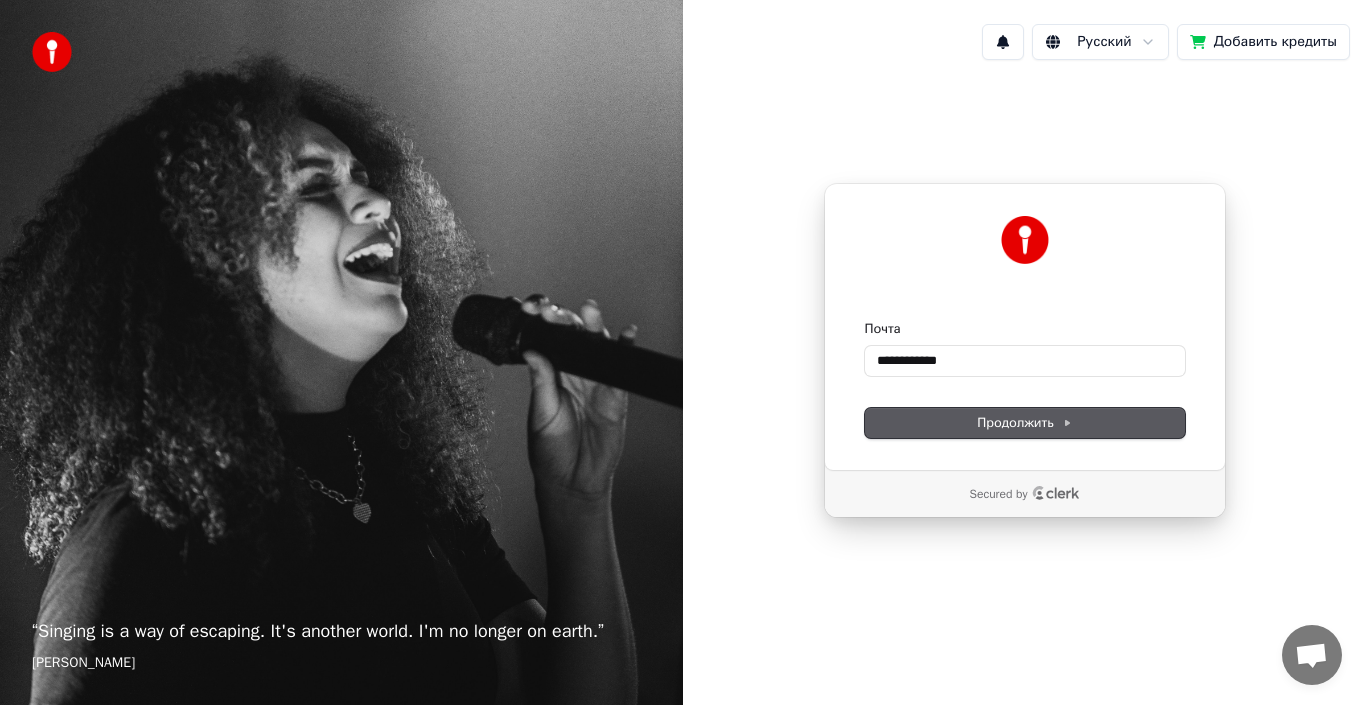 type on "**********" 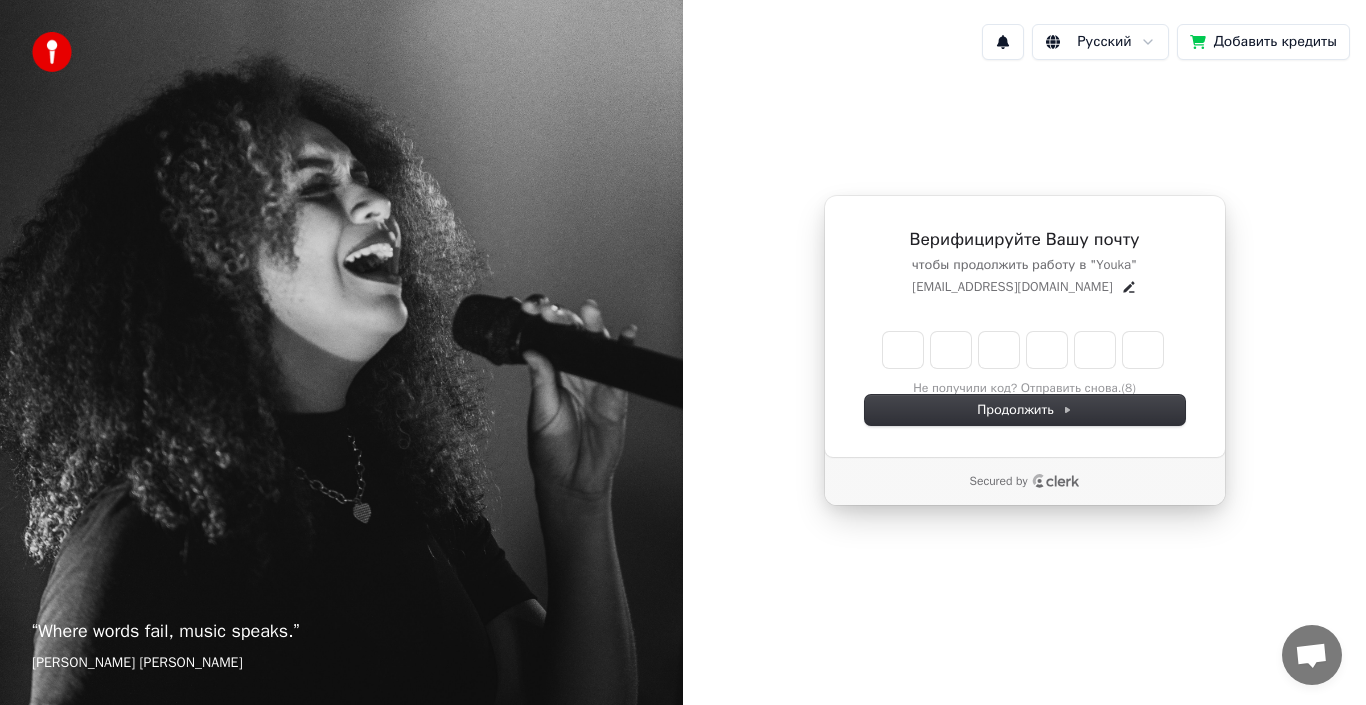 type on "*" 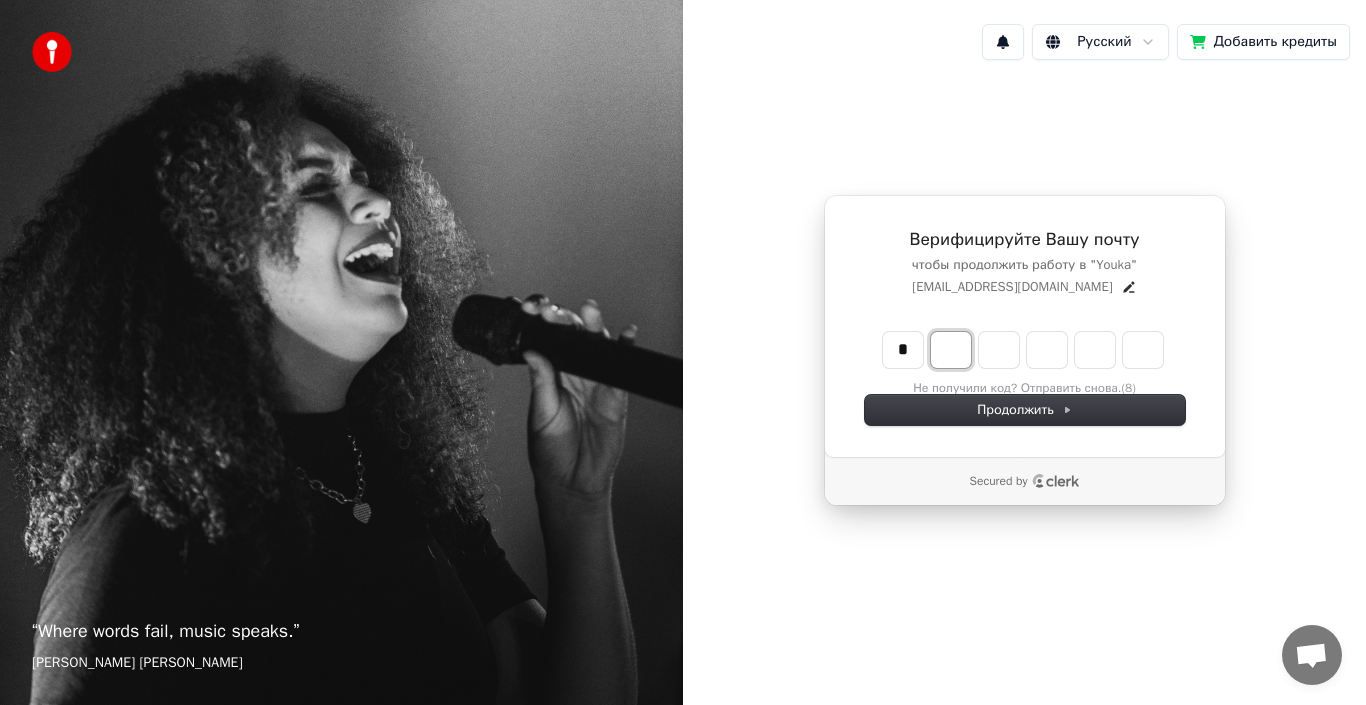 type on "*" 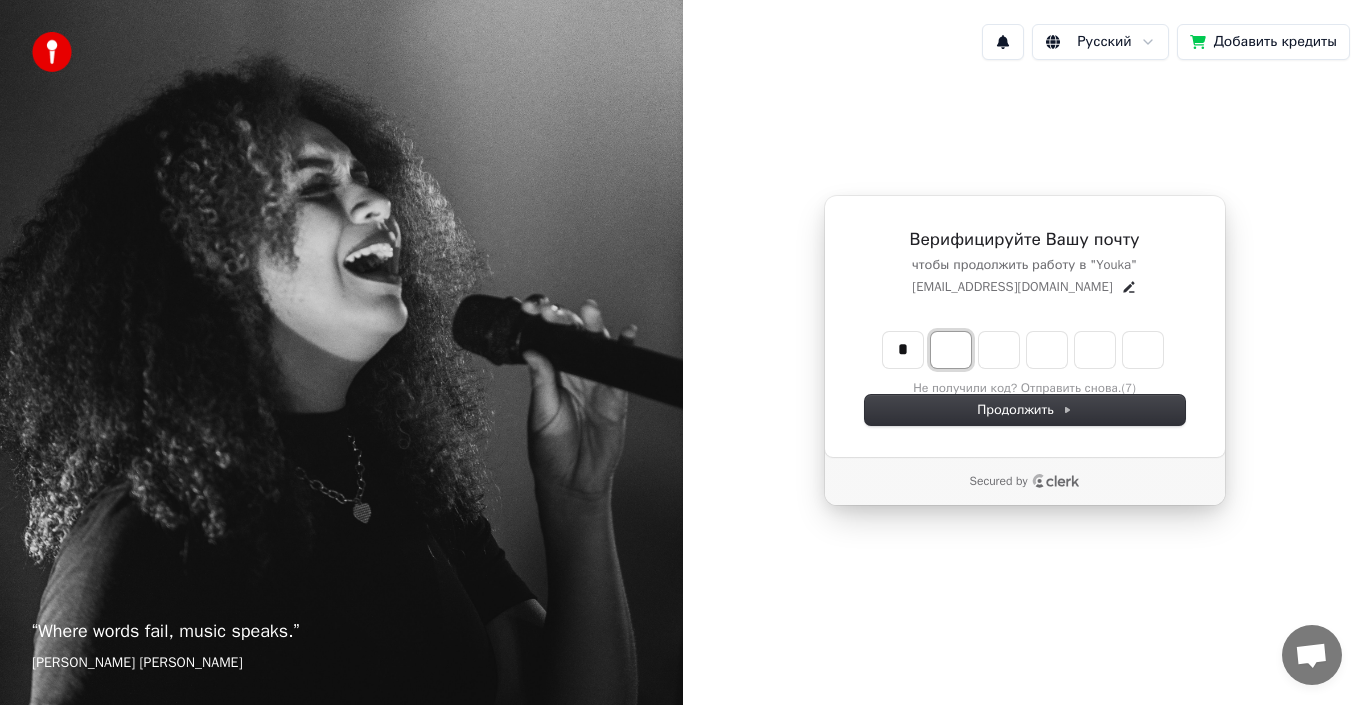 type on "*" 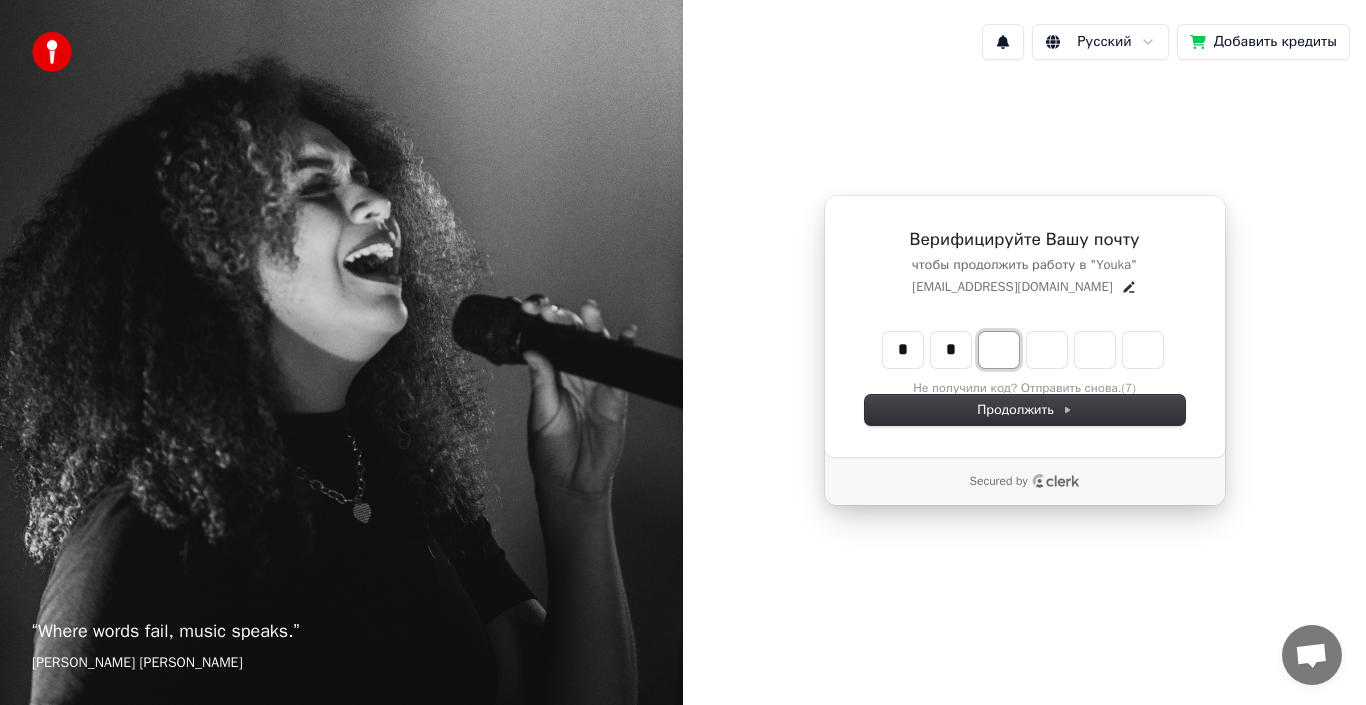 type on "**" 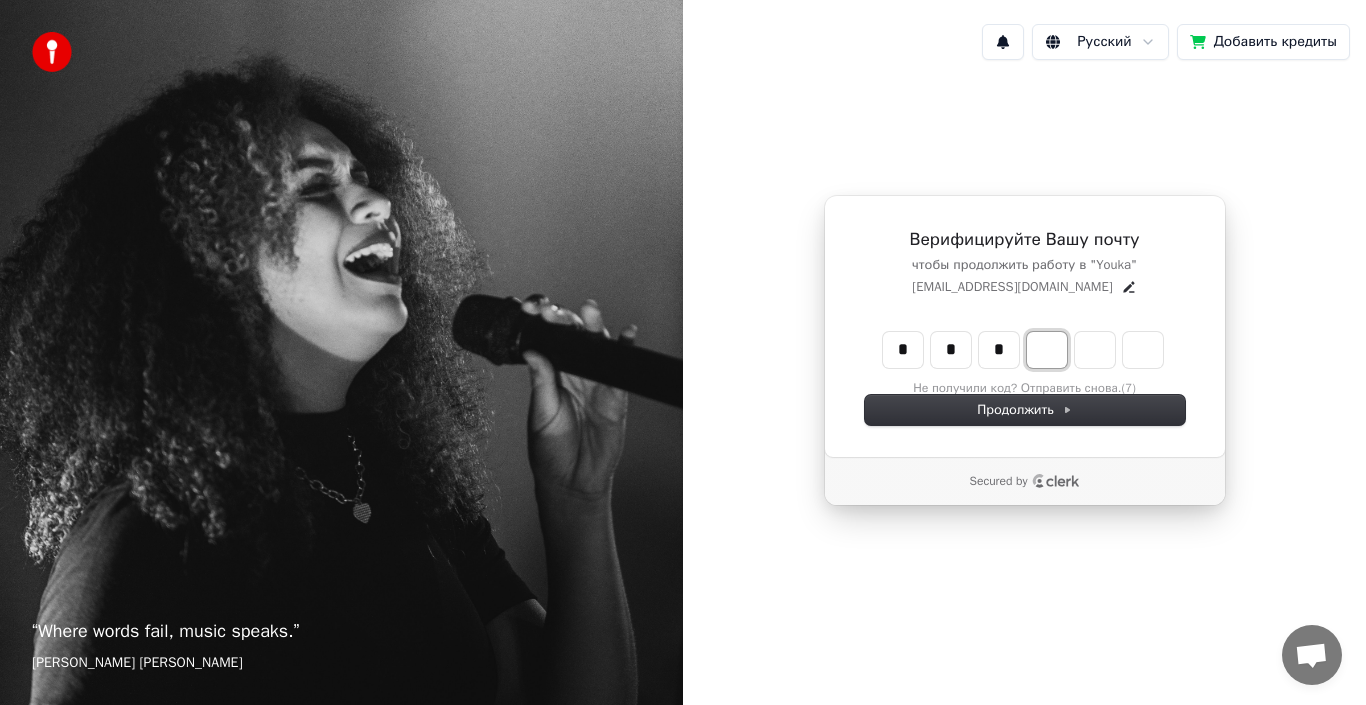 type on "***" 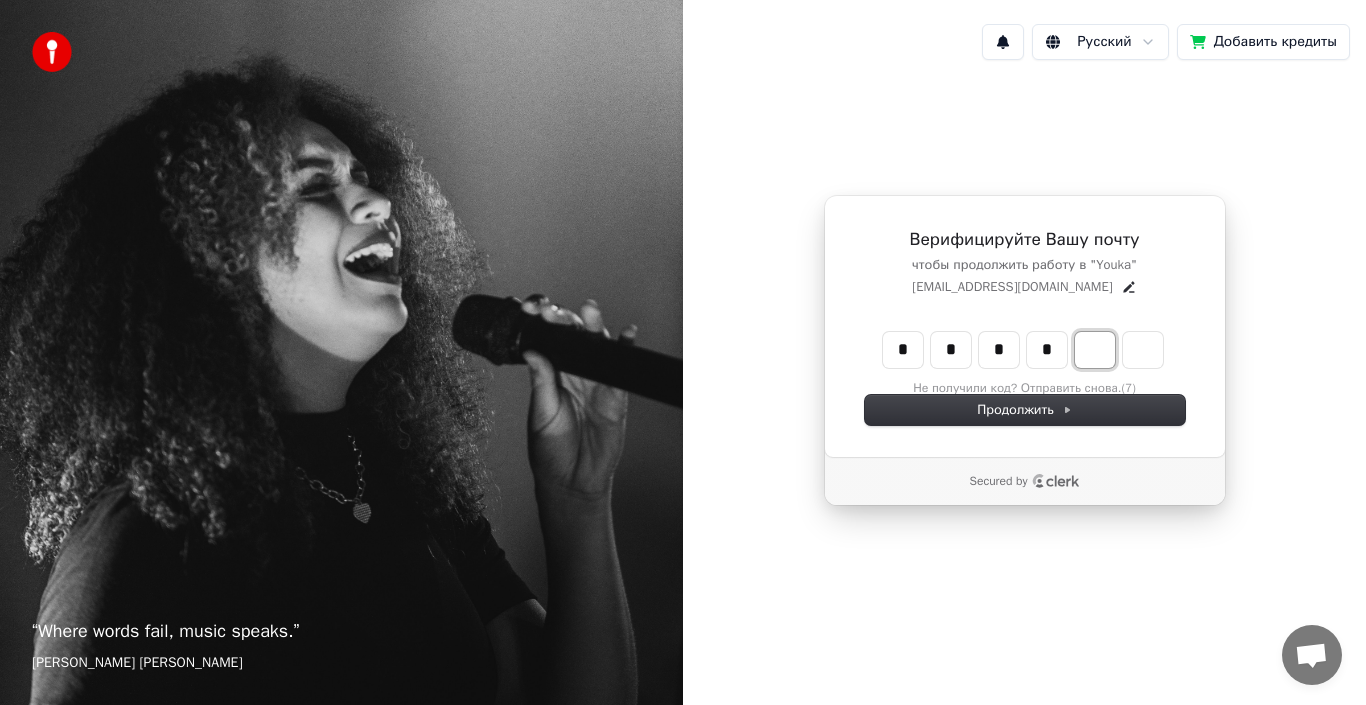 type on "****" 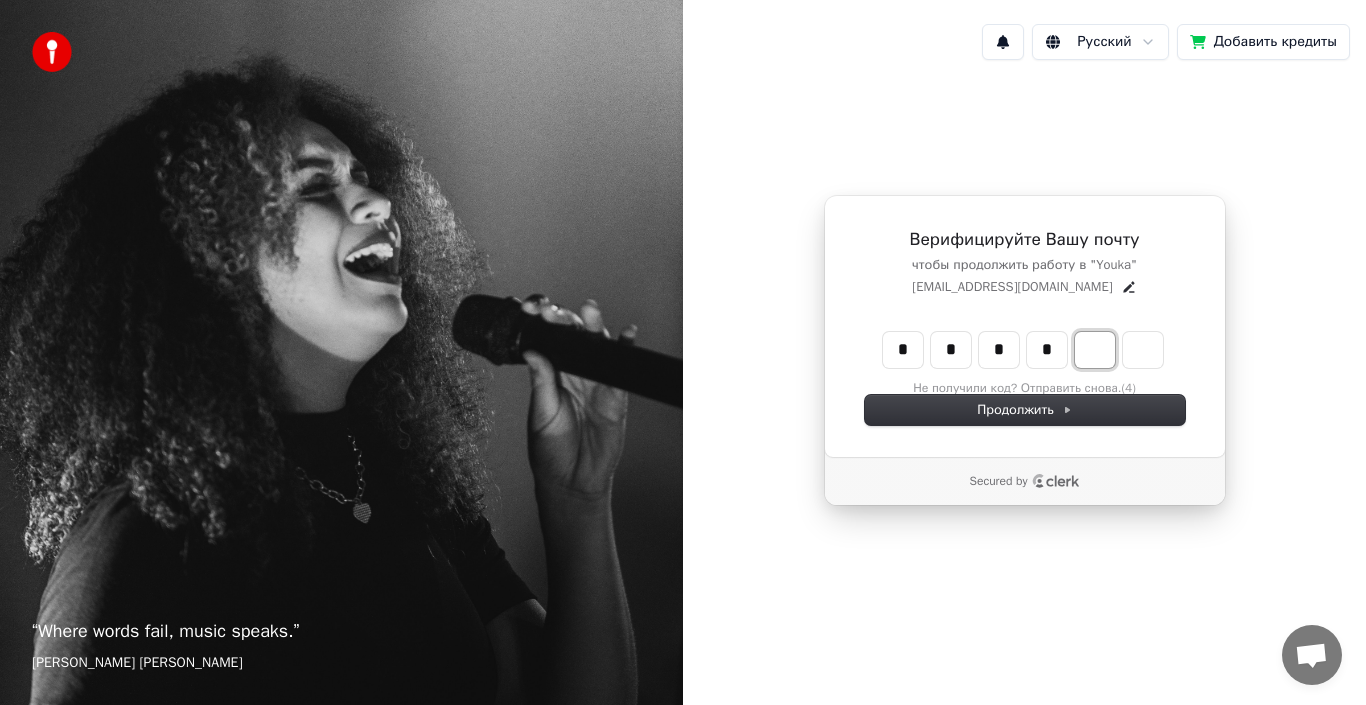 type on "*" 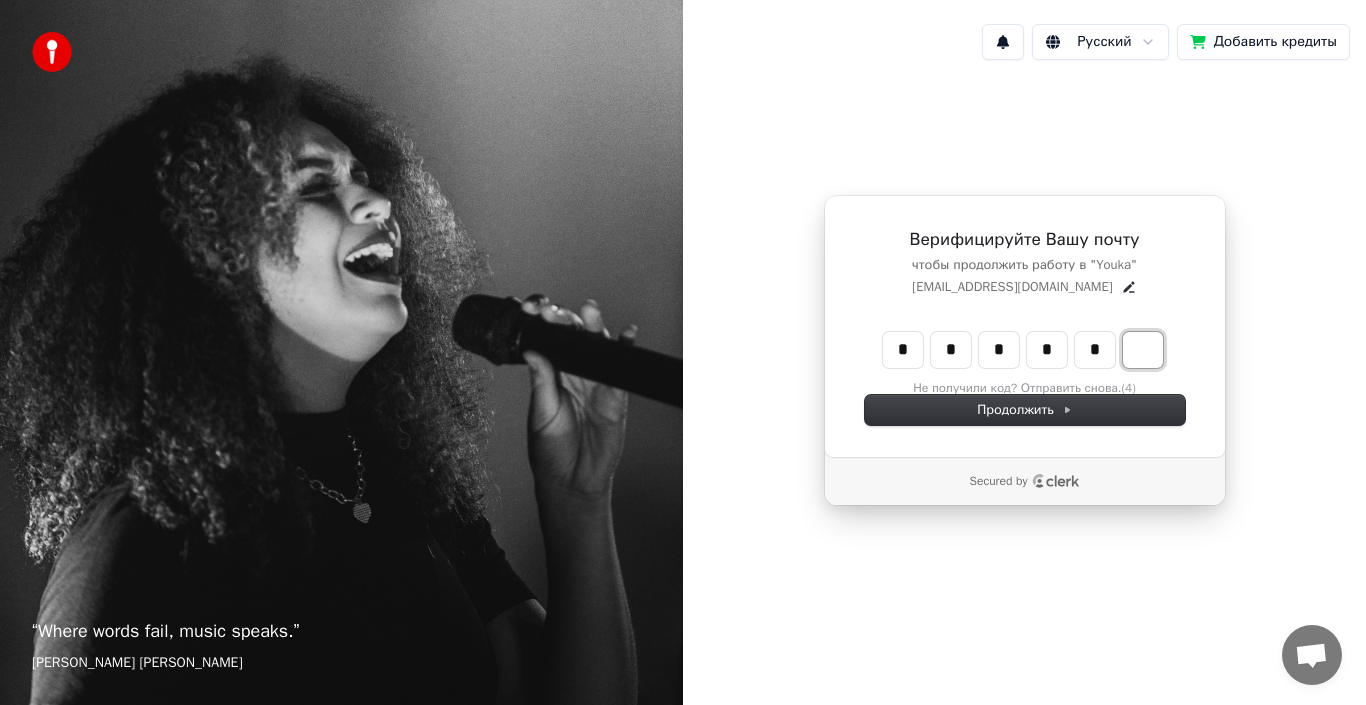 type on "******" 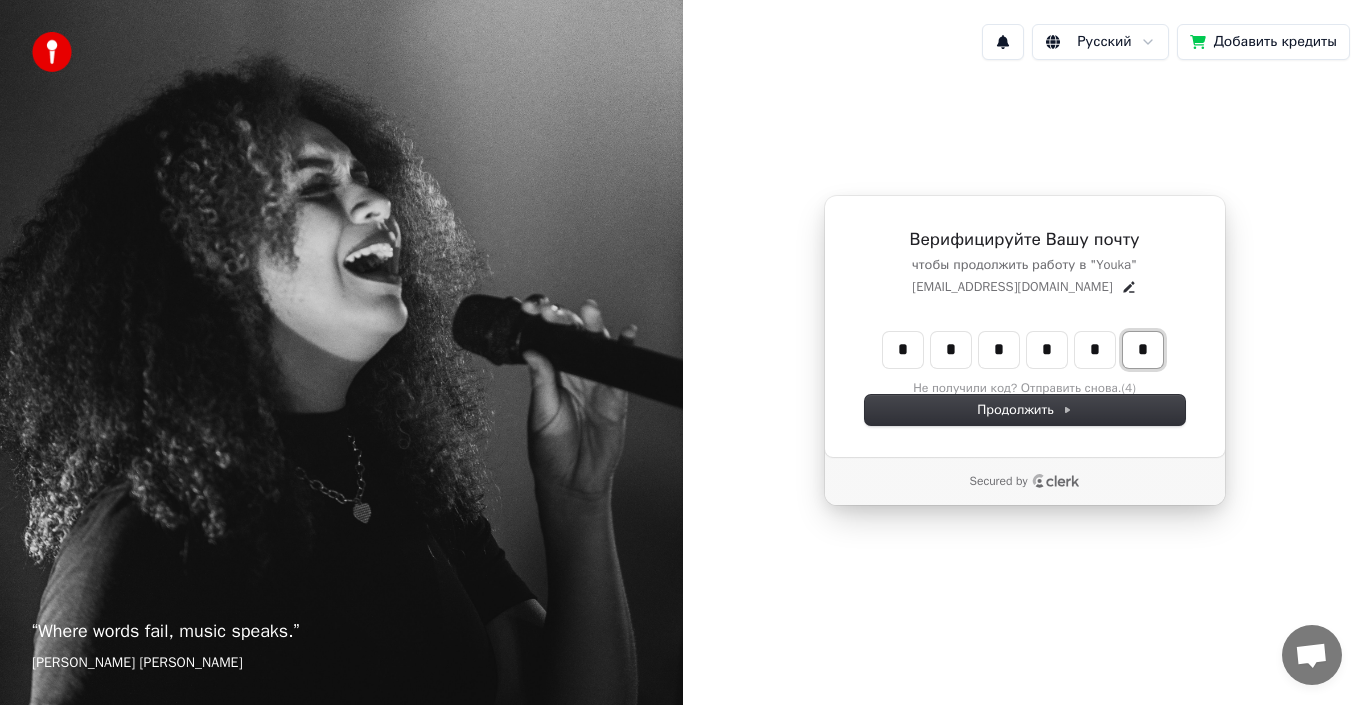 type on "*" 